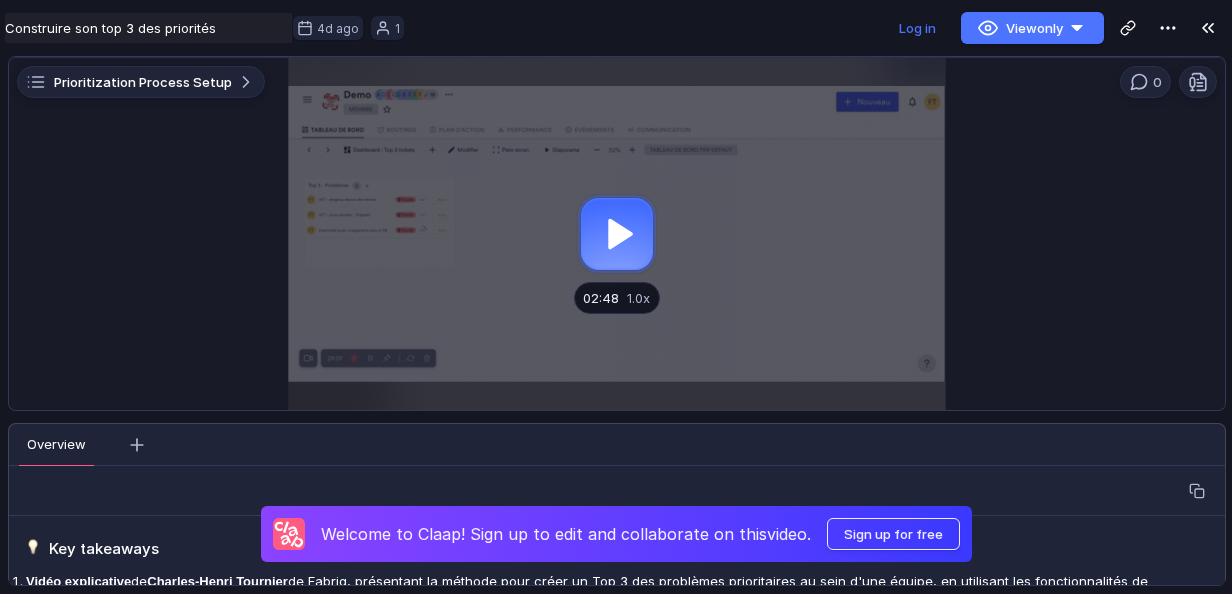 scroll, scrollTop: 0, scrollLeft: 0, axis: both 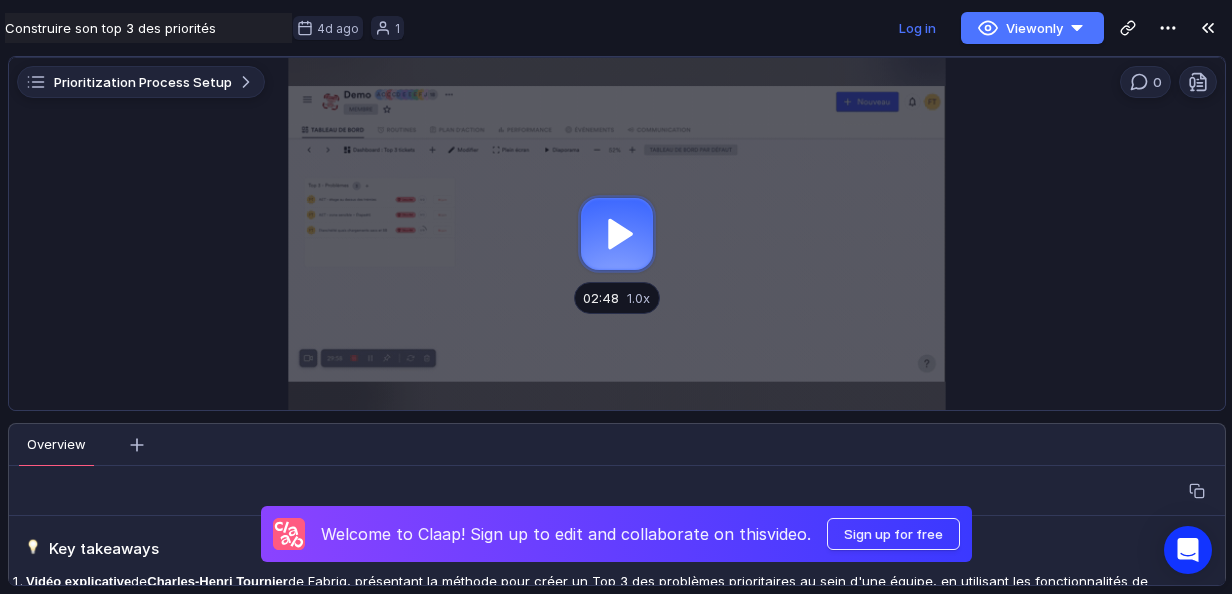click at bounding box center [617, 234] 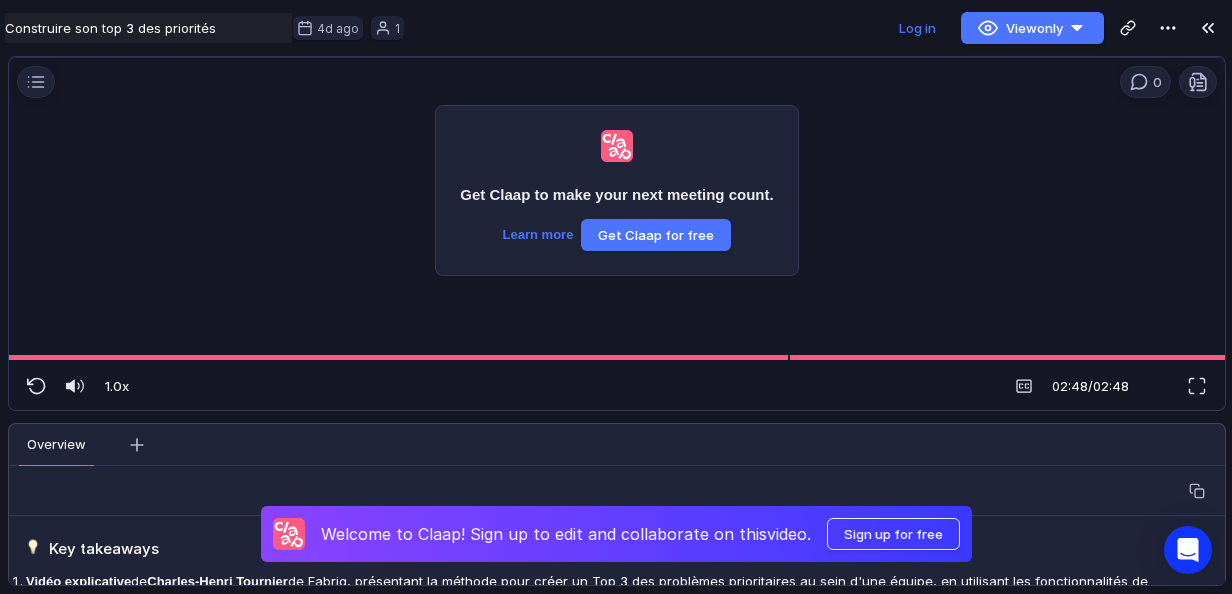 click on "Get Claap to make your next meeting count. Learn more Get Claap for free" at bounding box center [617, 190] 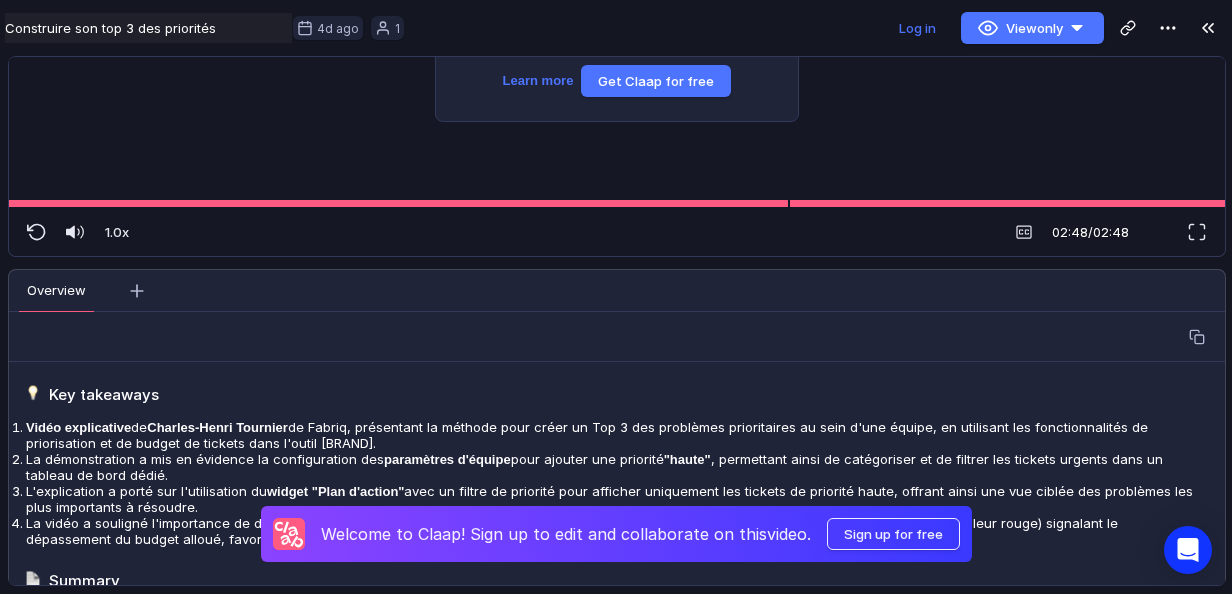 scroll, scrollTop: 0, scrollLeft: 0, axis: both 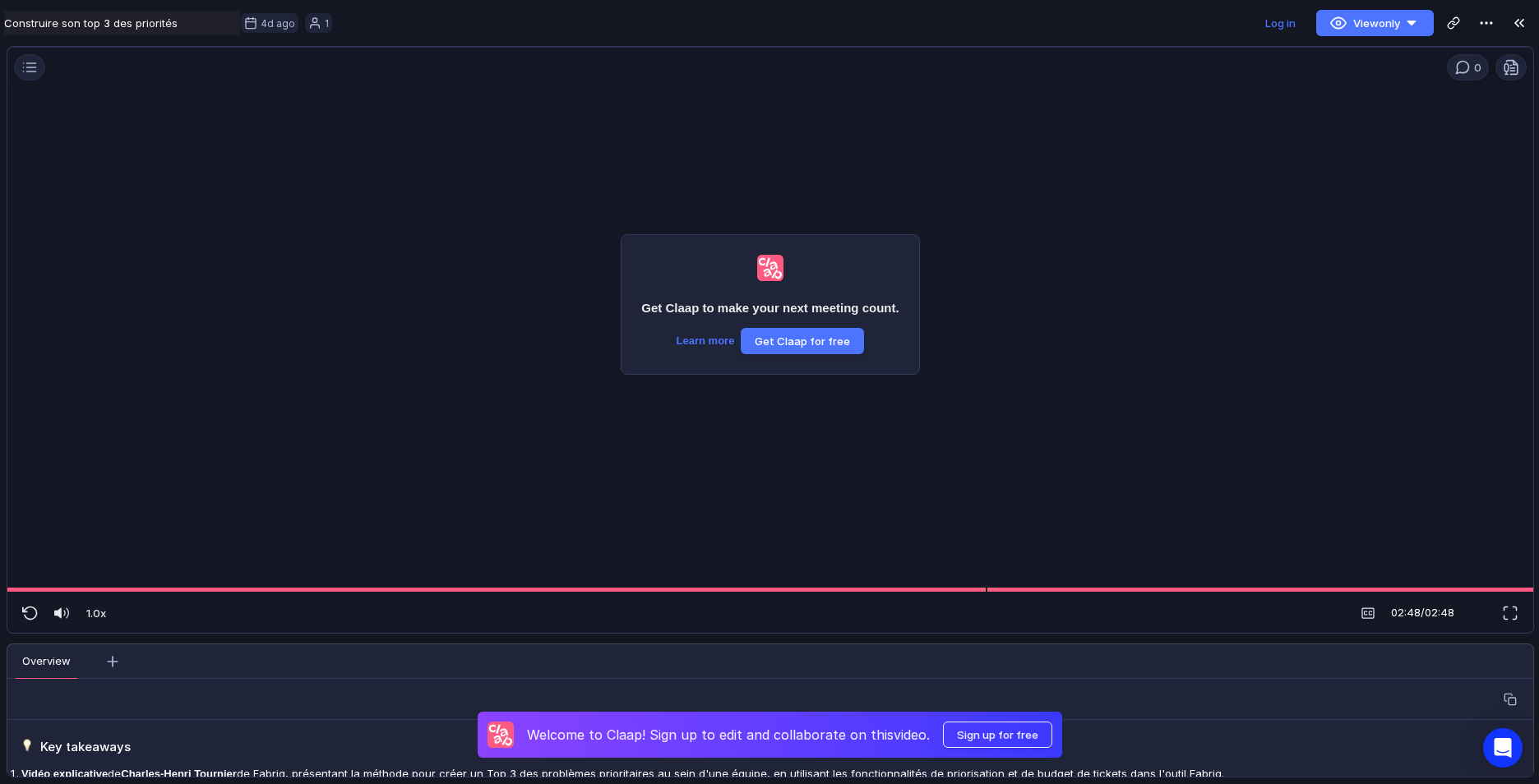 click on "Get Claap to make your next meeting count. Learn more Get Claap for free" at bounding box center [770, 304] 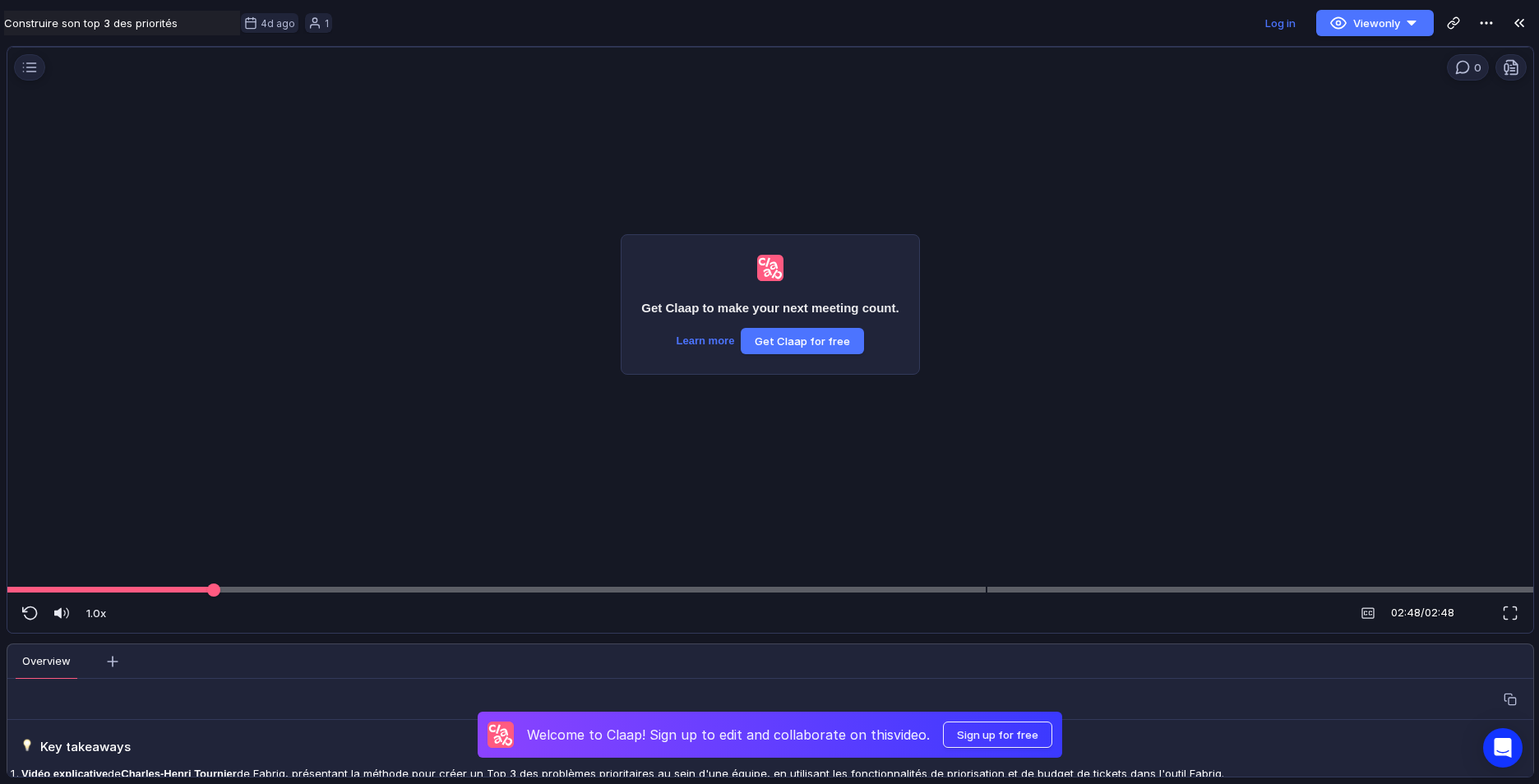 click at bounding box center (770, 589) 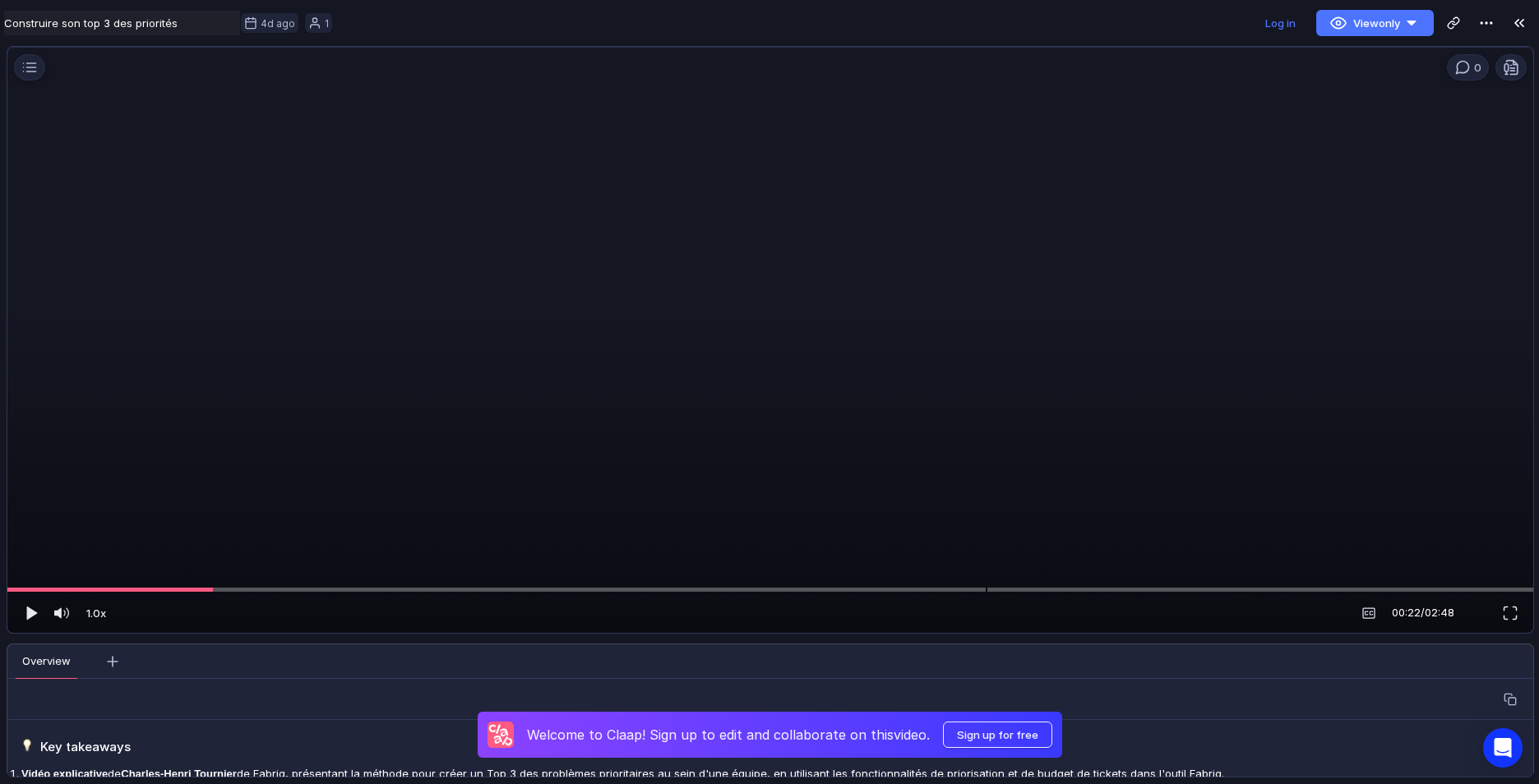 click at bounding box center (767, 346) 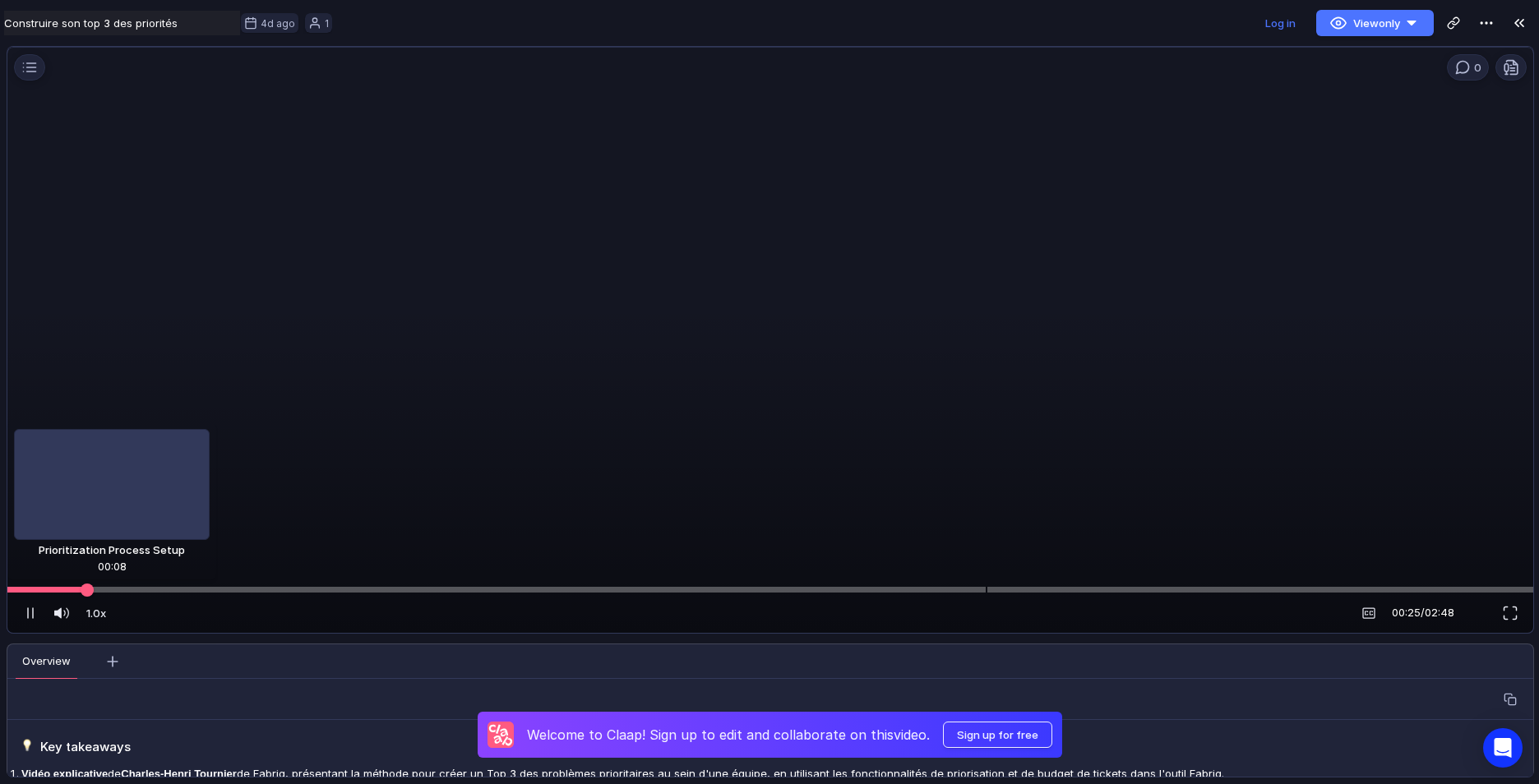 click at bounding box center (770, 589) 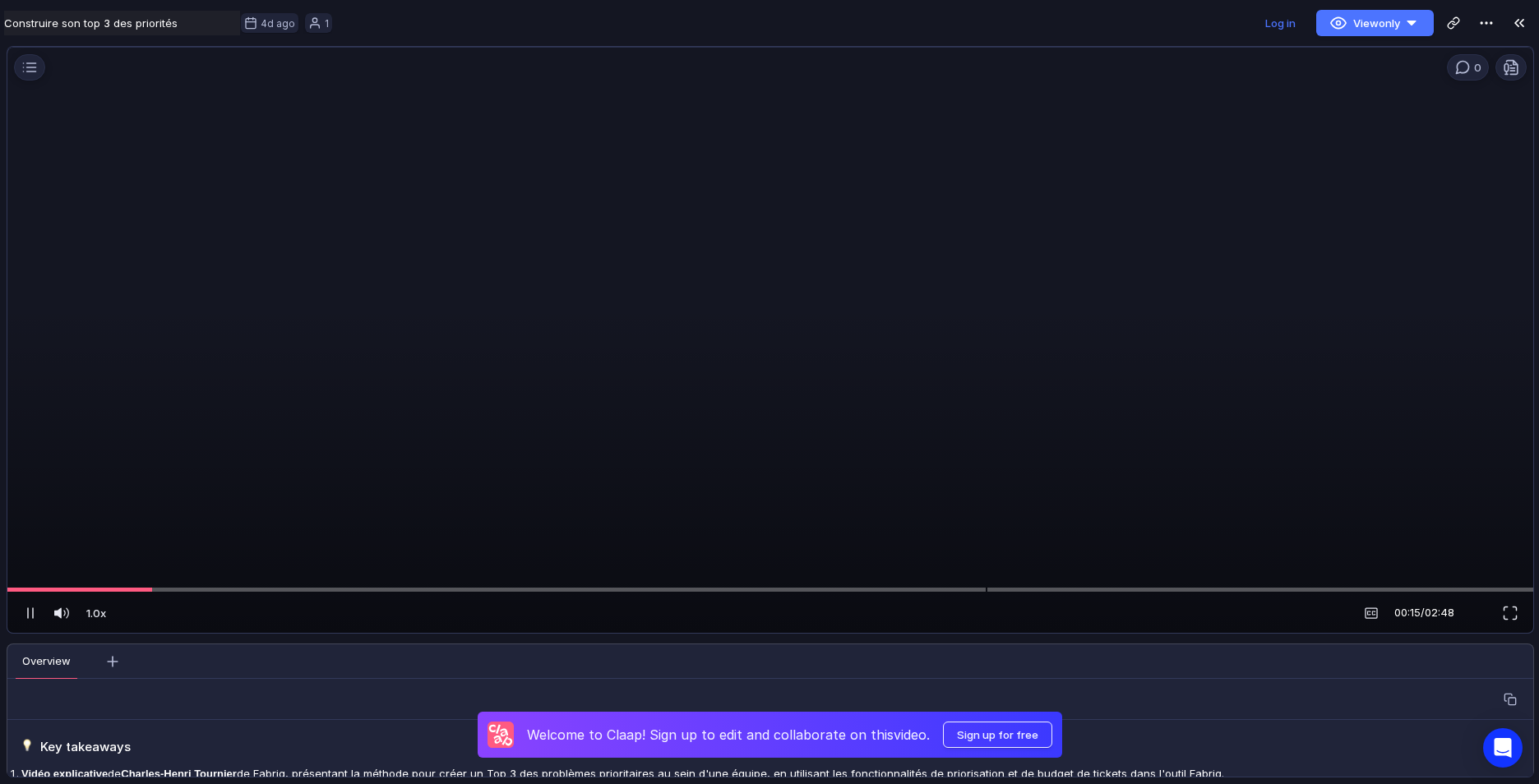click at bounding box center (767, 346) 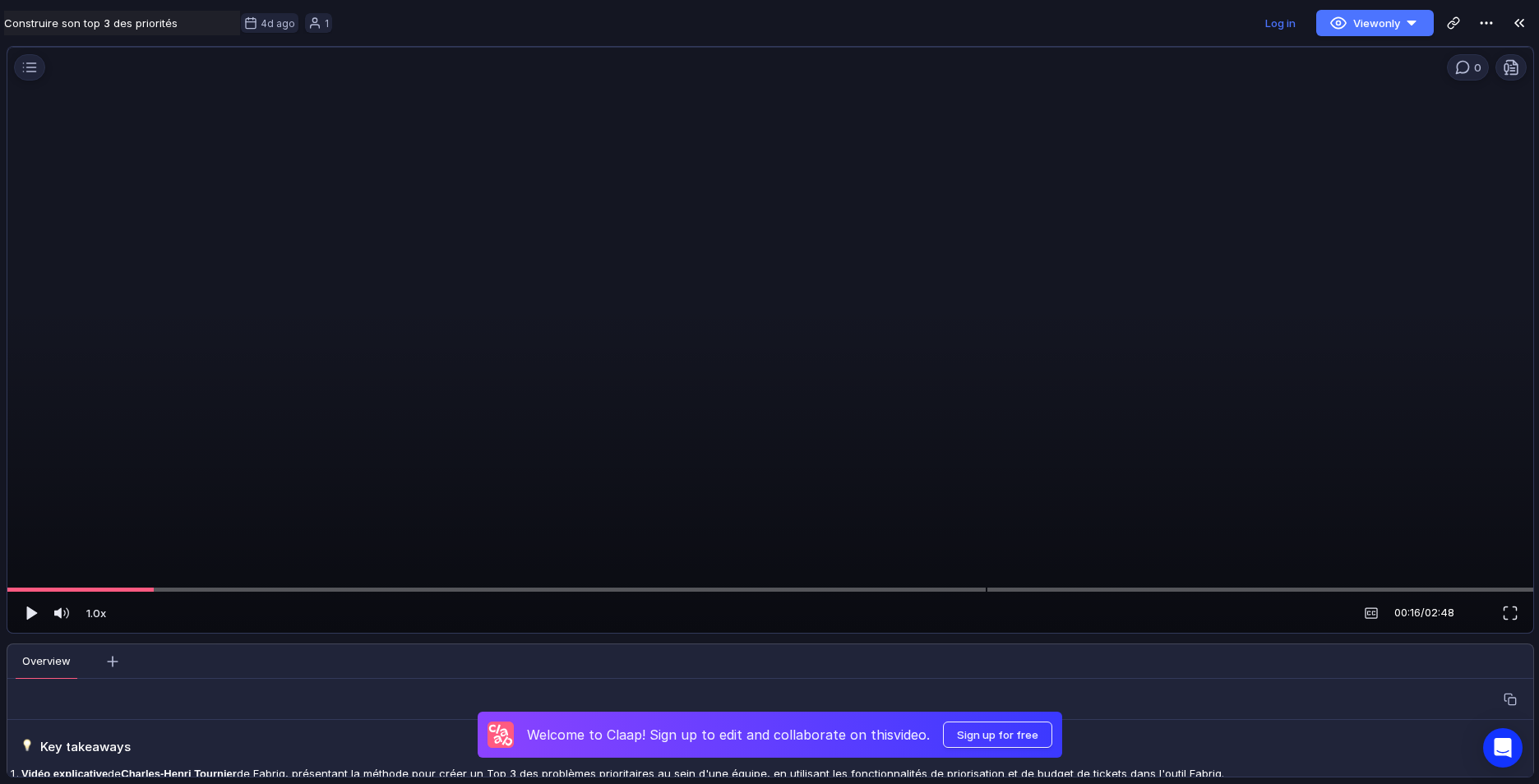 click at bounding box center (767, 346) 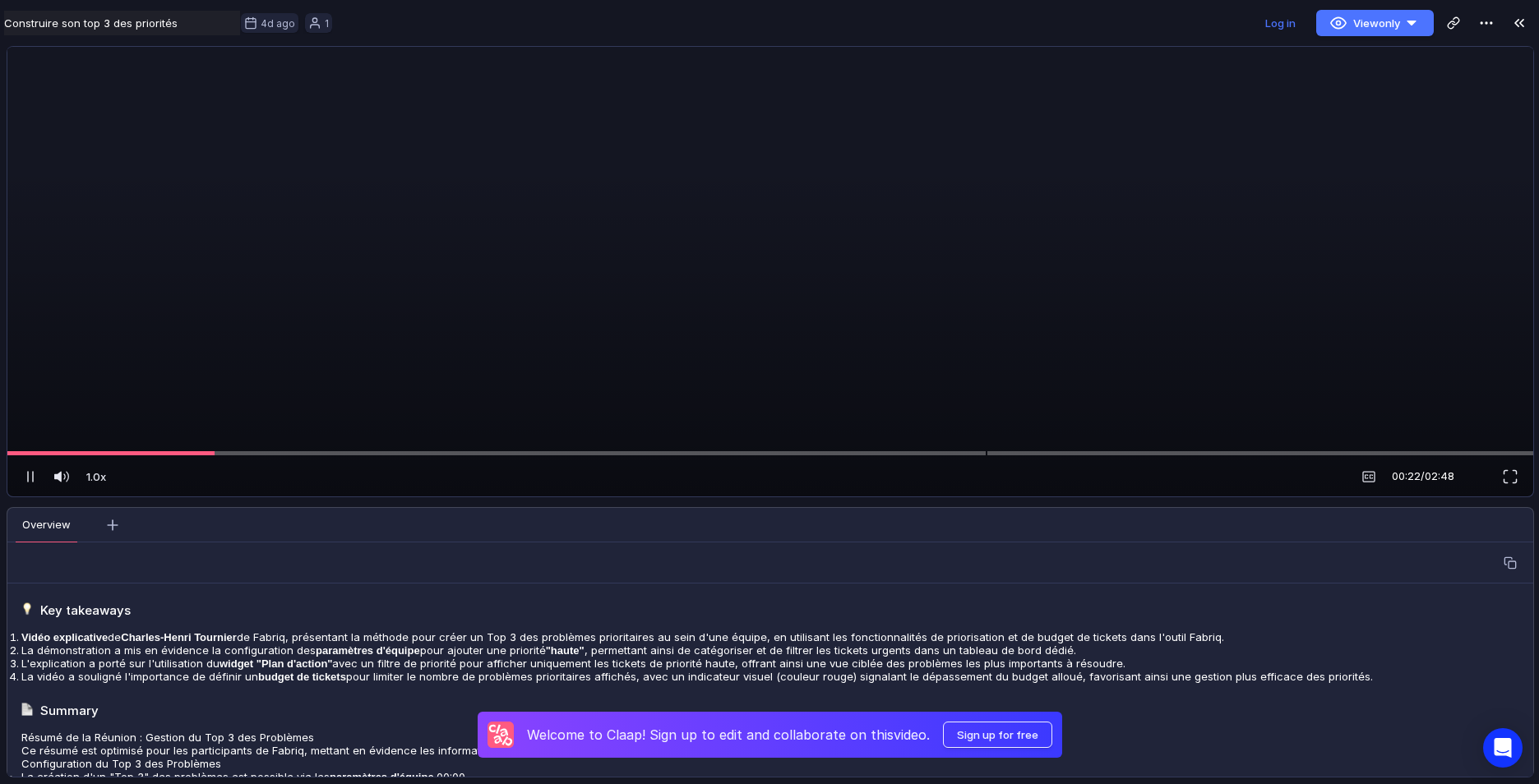scroll, scrollTop: 164, scrollLeft: 0, axis: vertical 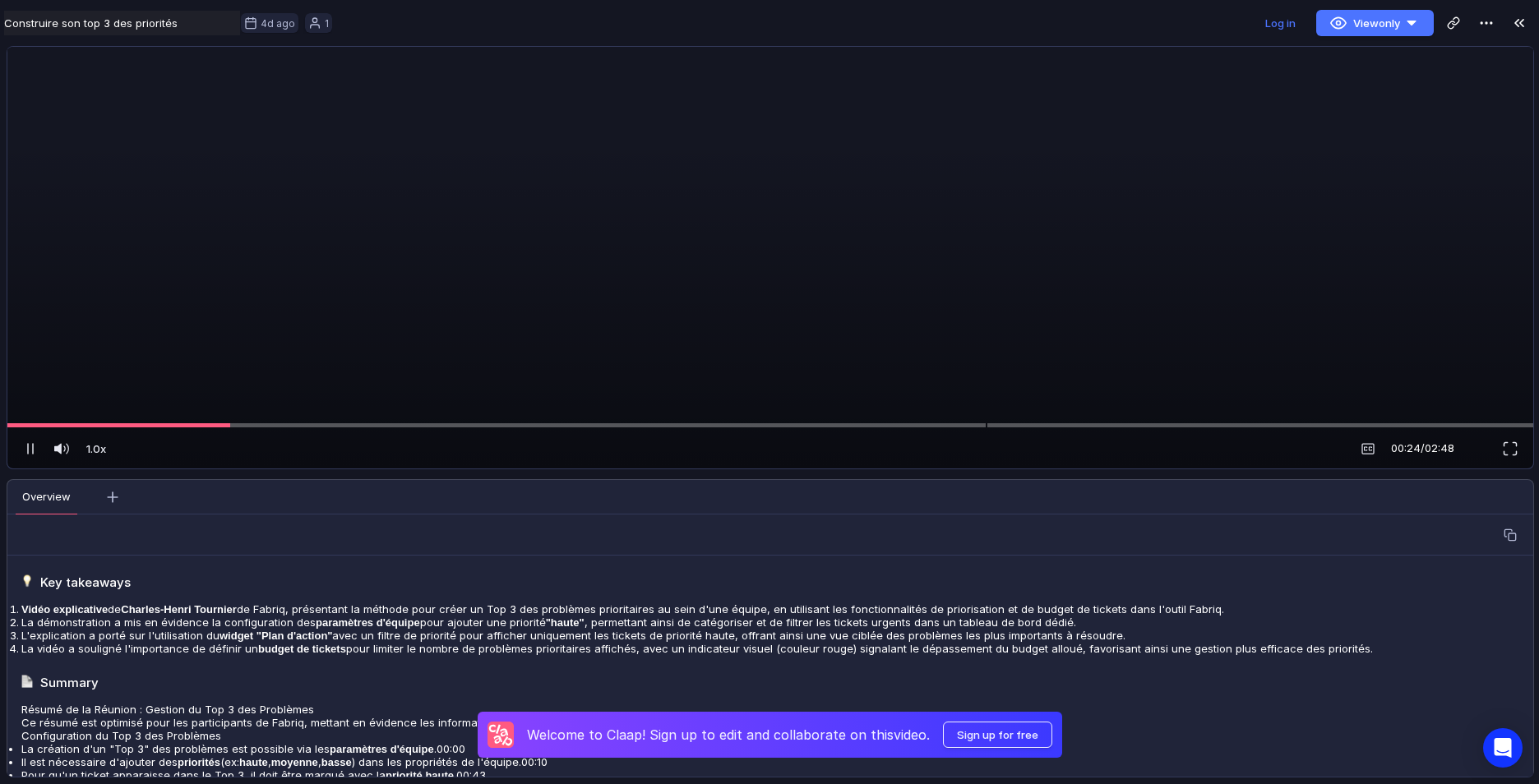 click at bounding box center [767, 182] 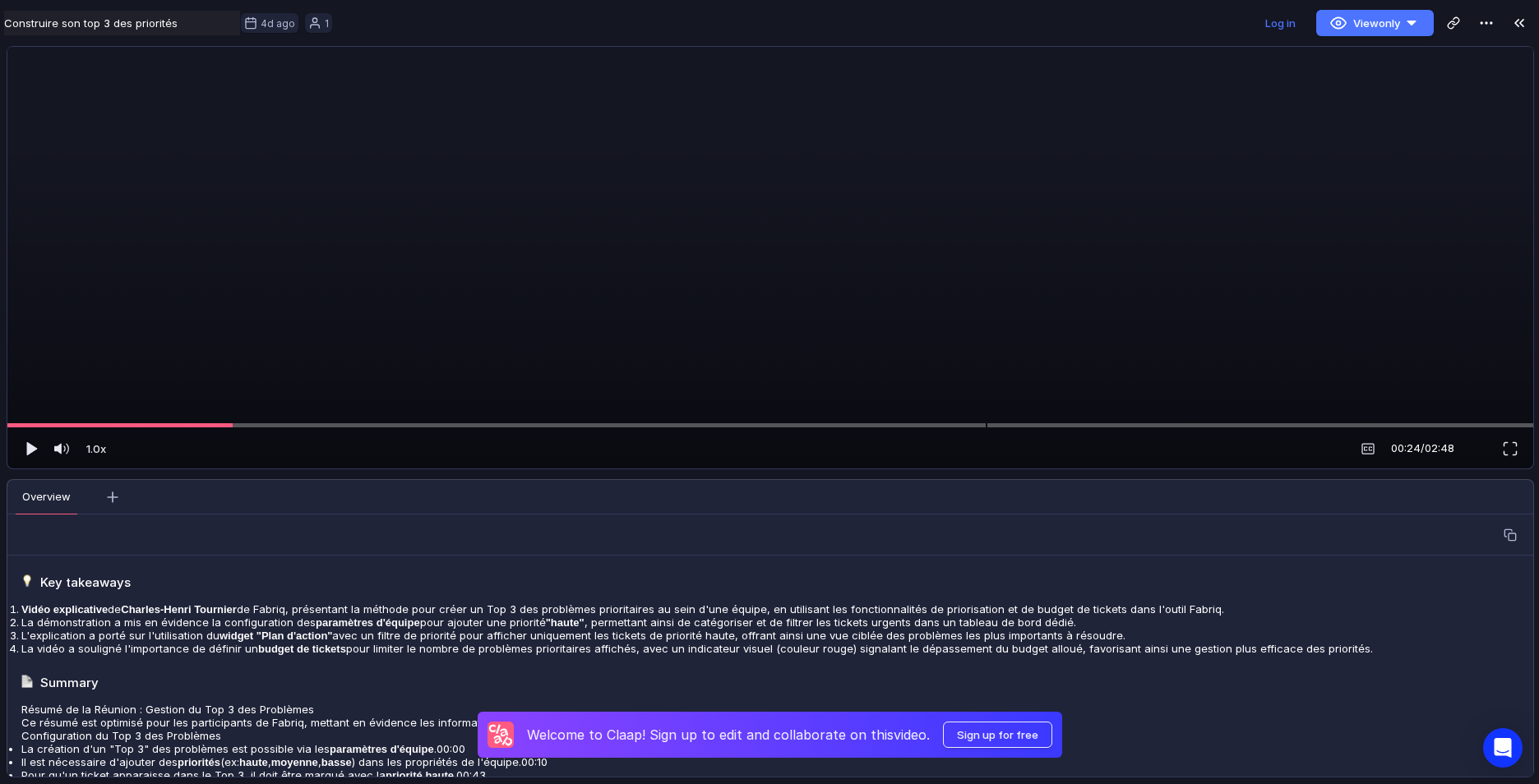 click at bounding box center (767, 182) 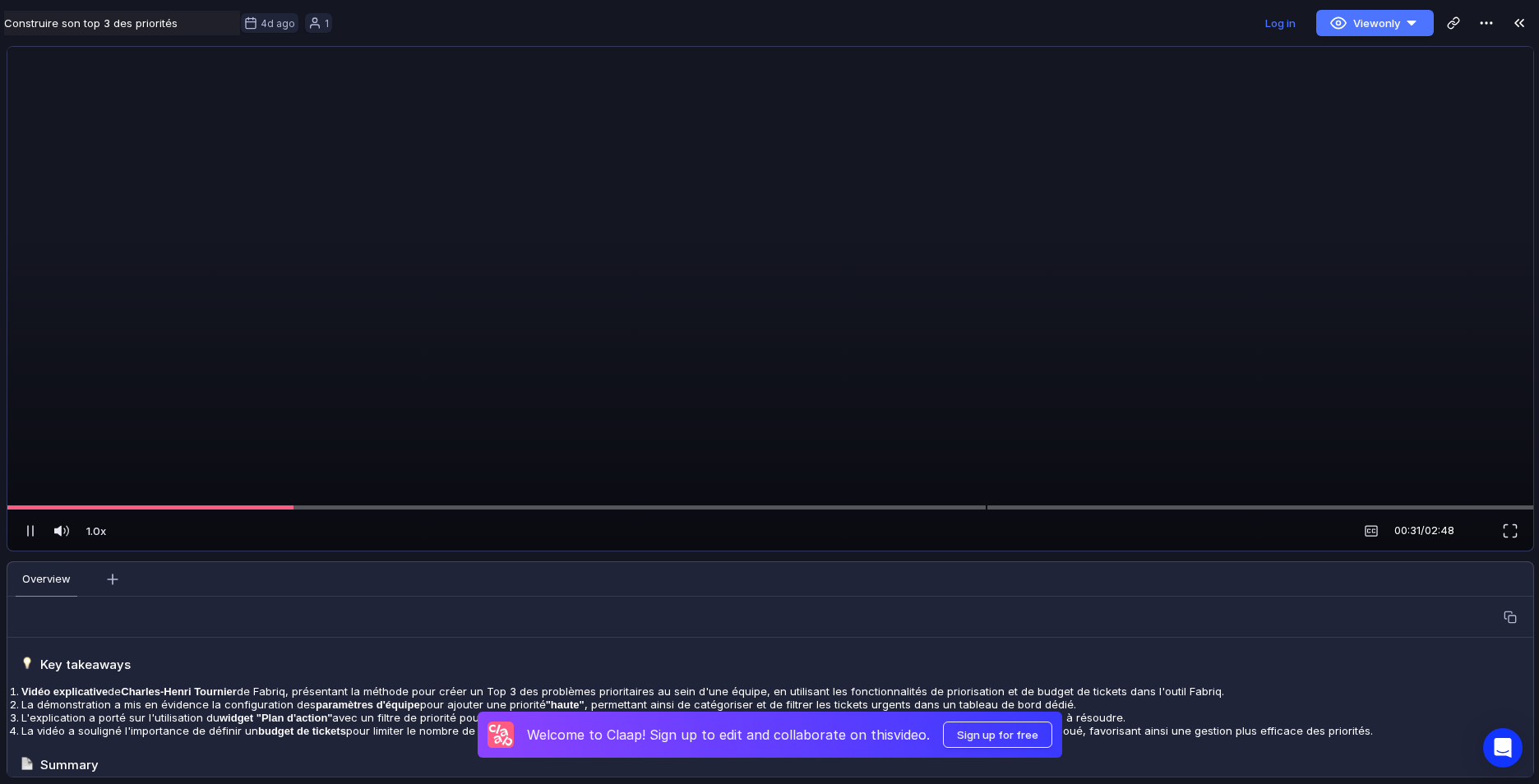 scroll, scrollTop: 0, scrollLeft: 0, axis: both 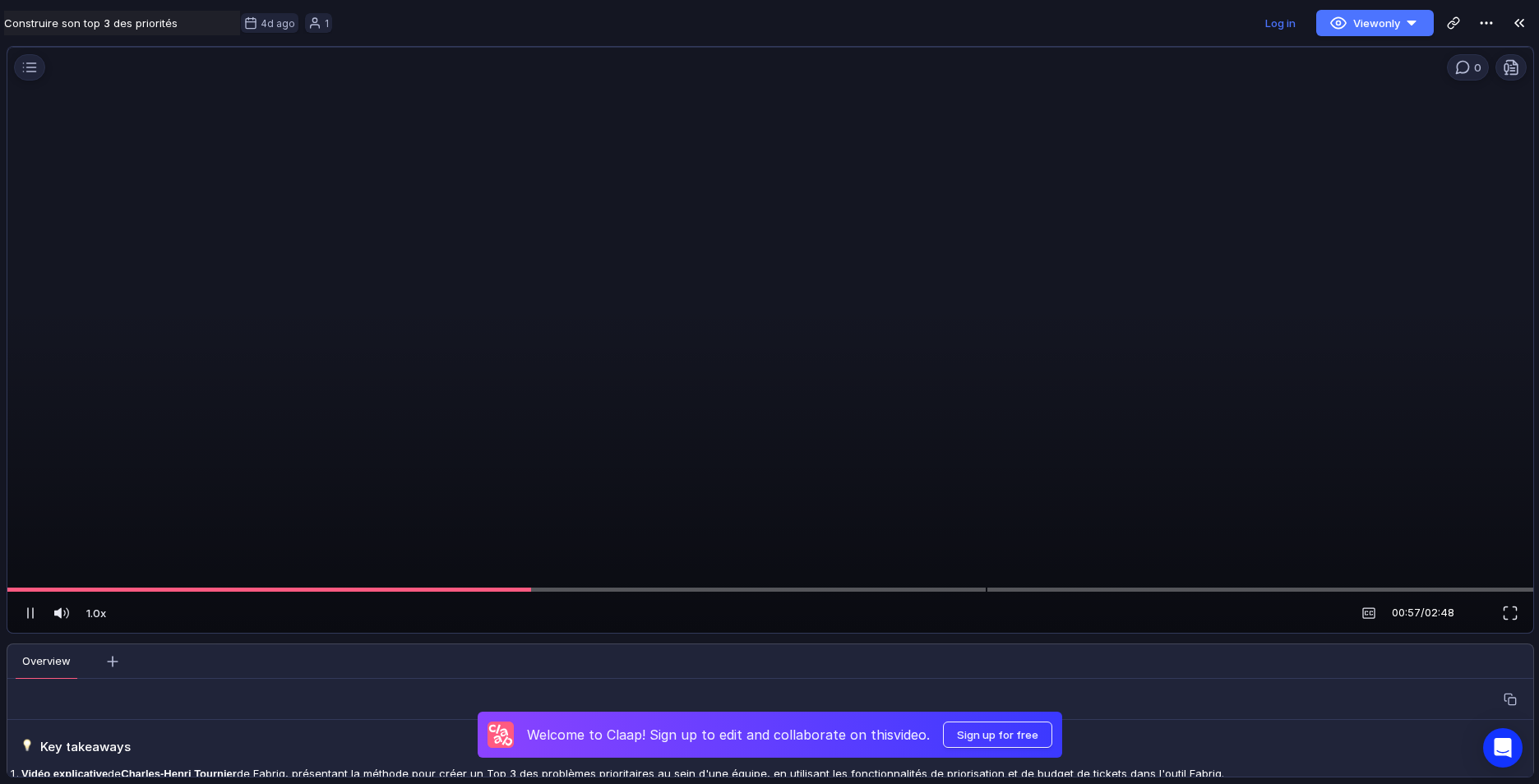 click at bounding box center [767, 346] 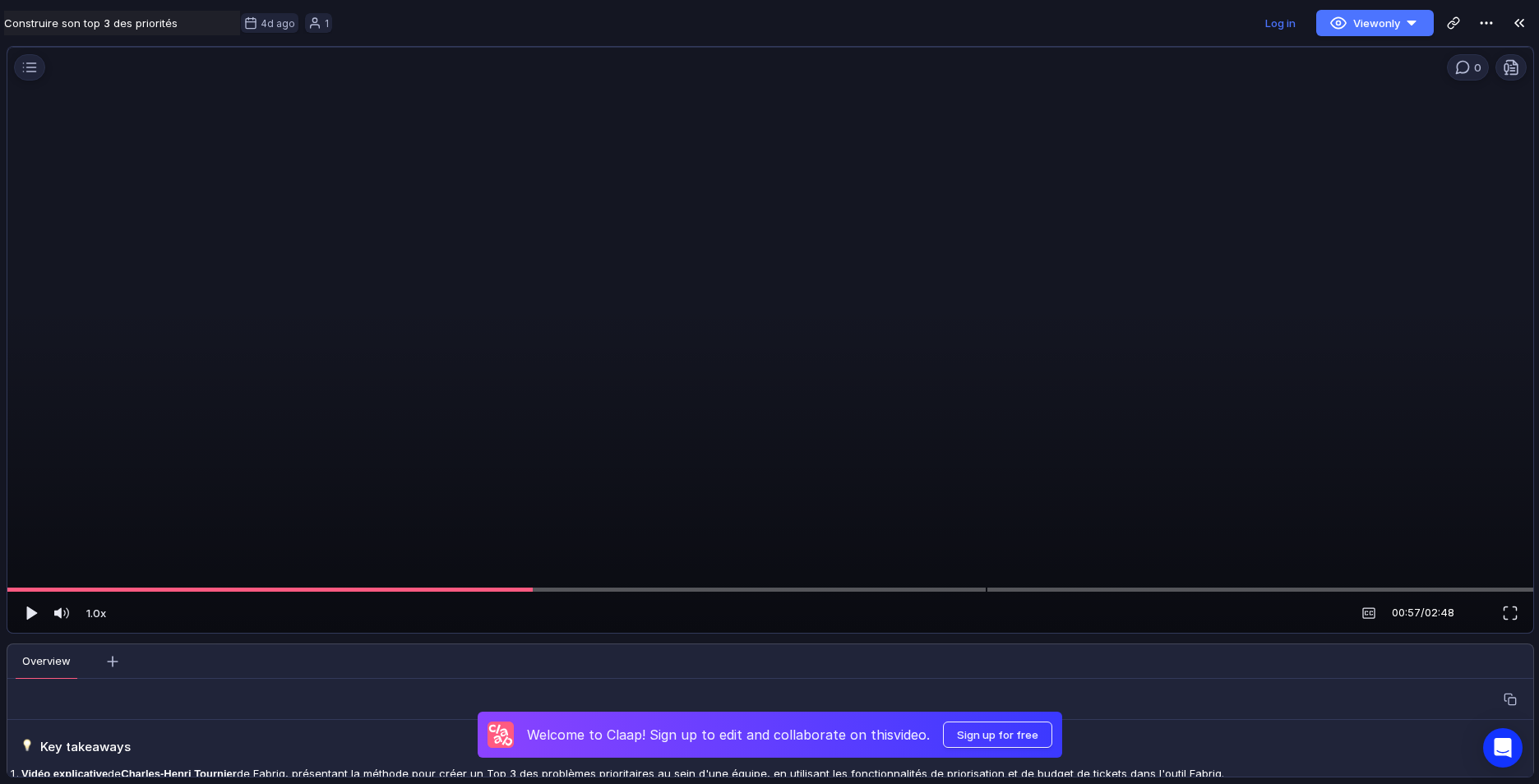 click at bounding box center (767, 346) 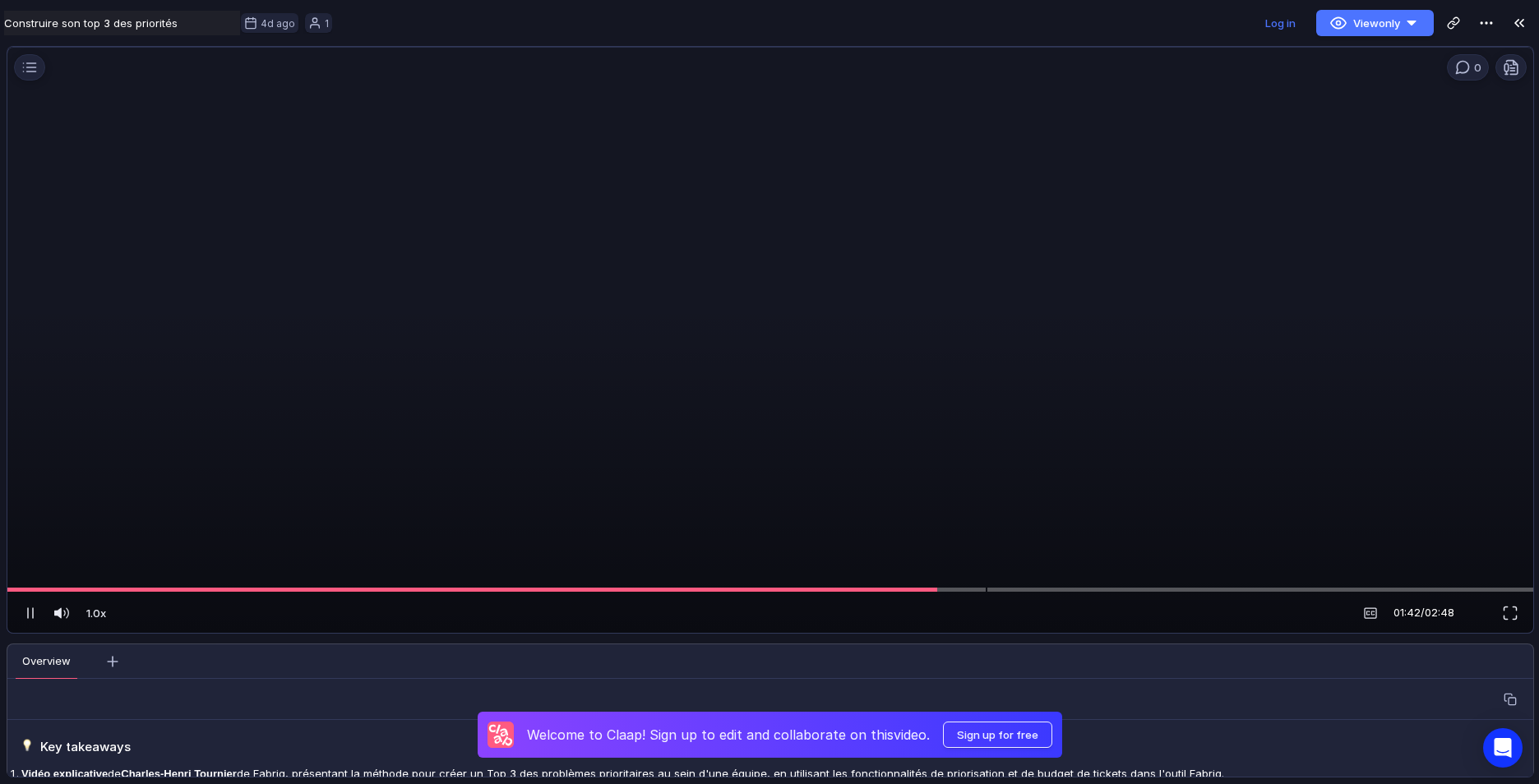 click at bounding box center [767, 346] 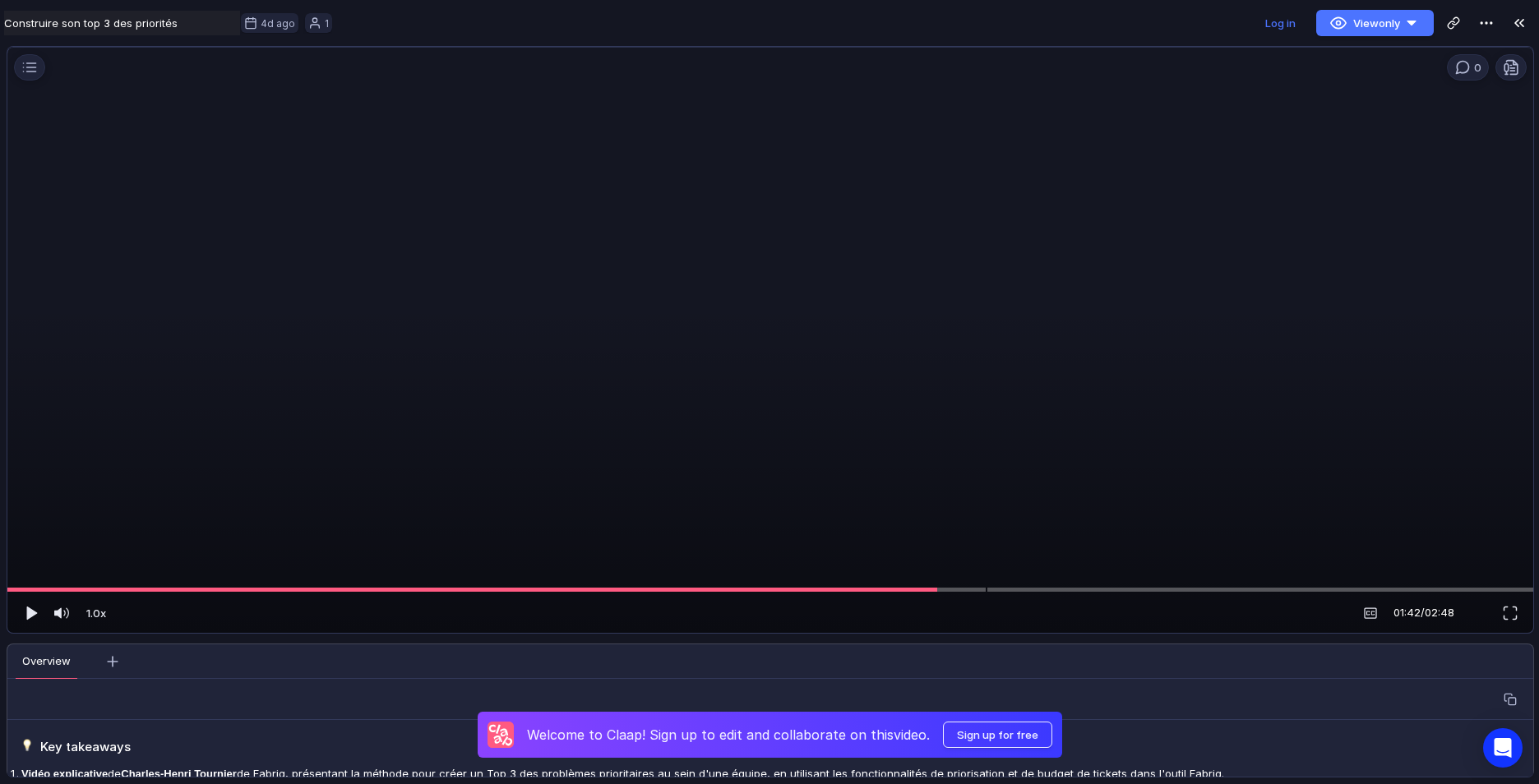 click at bounding box center [767, 346] 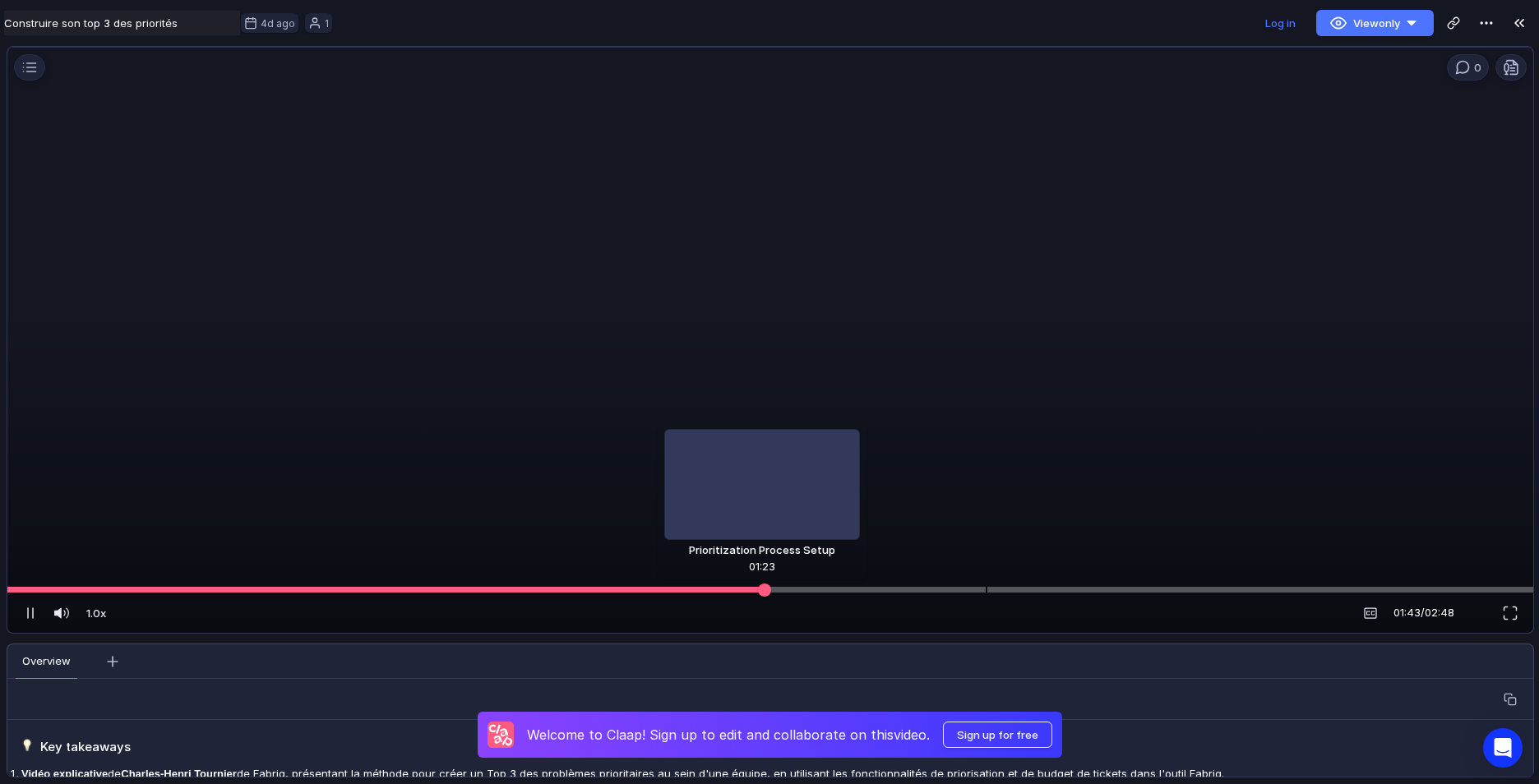 click at bounding box center [770, 589] 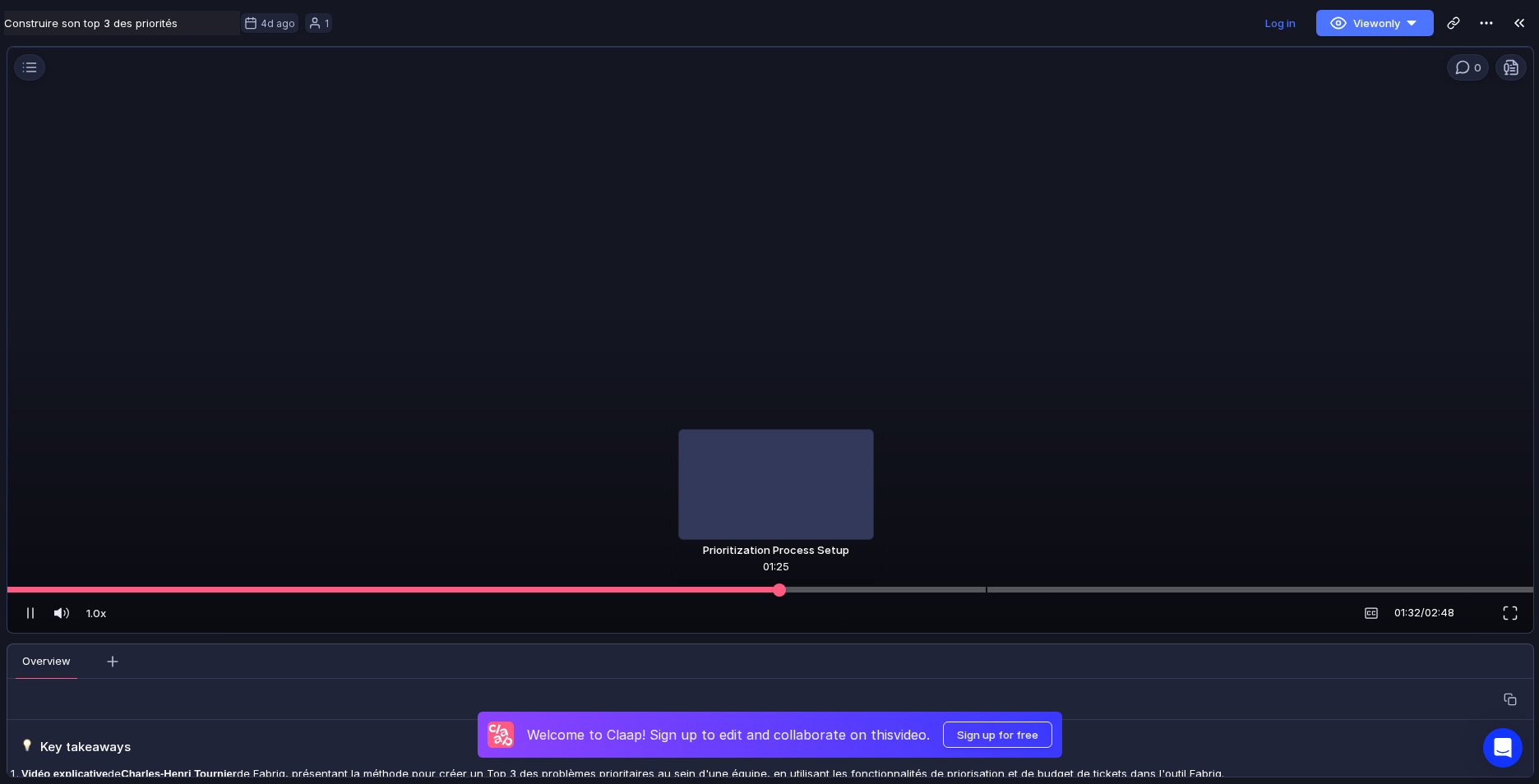 click at bounding box center (770, 589) 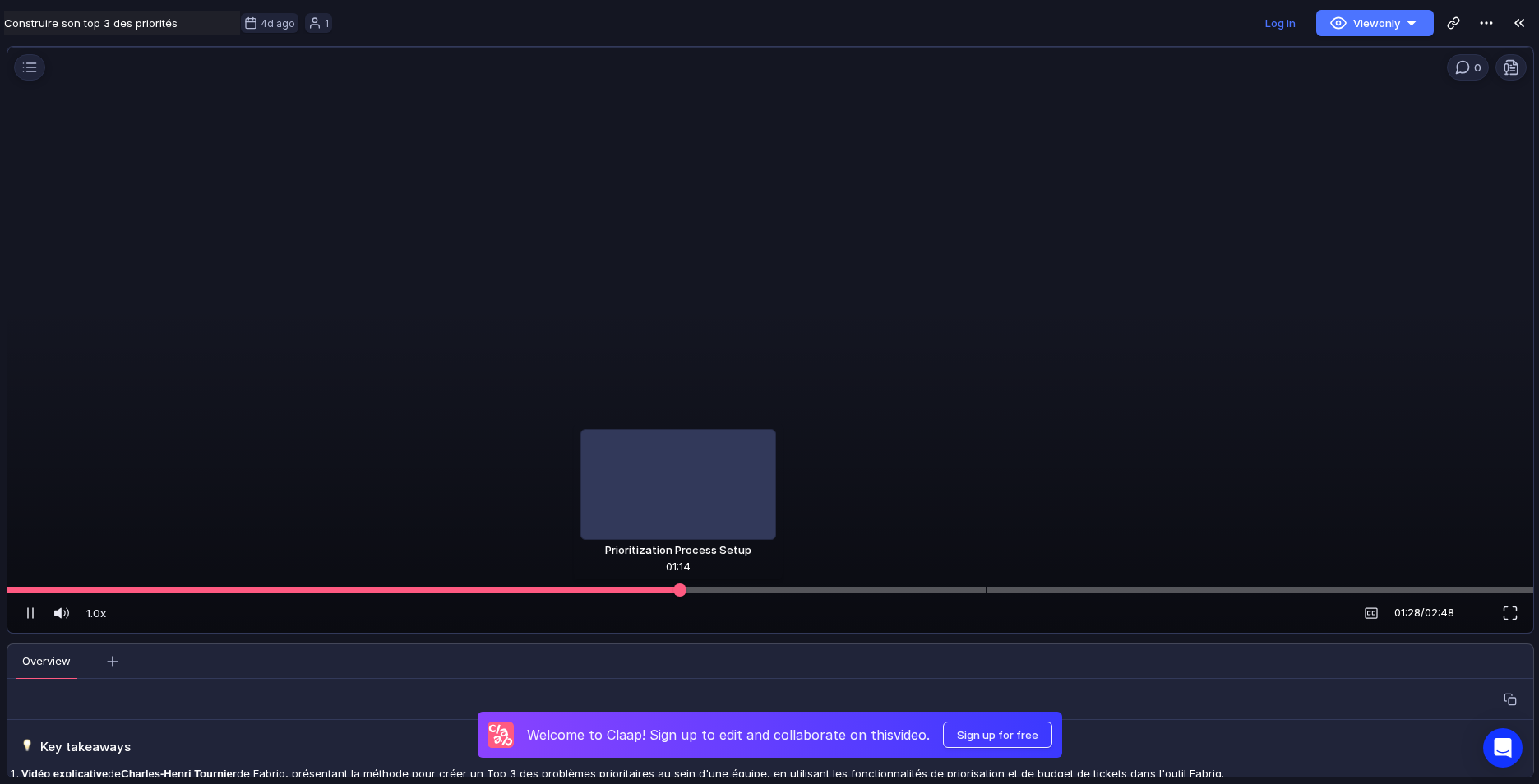 click at bounding box center [770, 589] 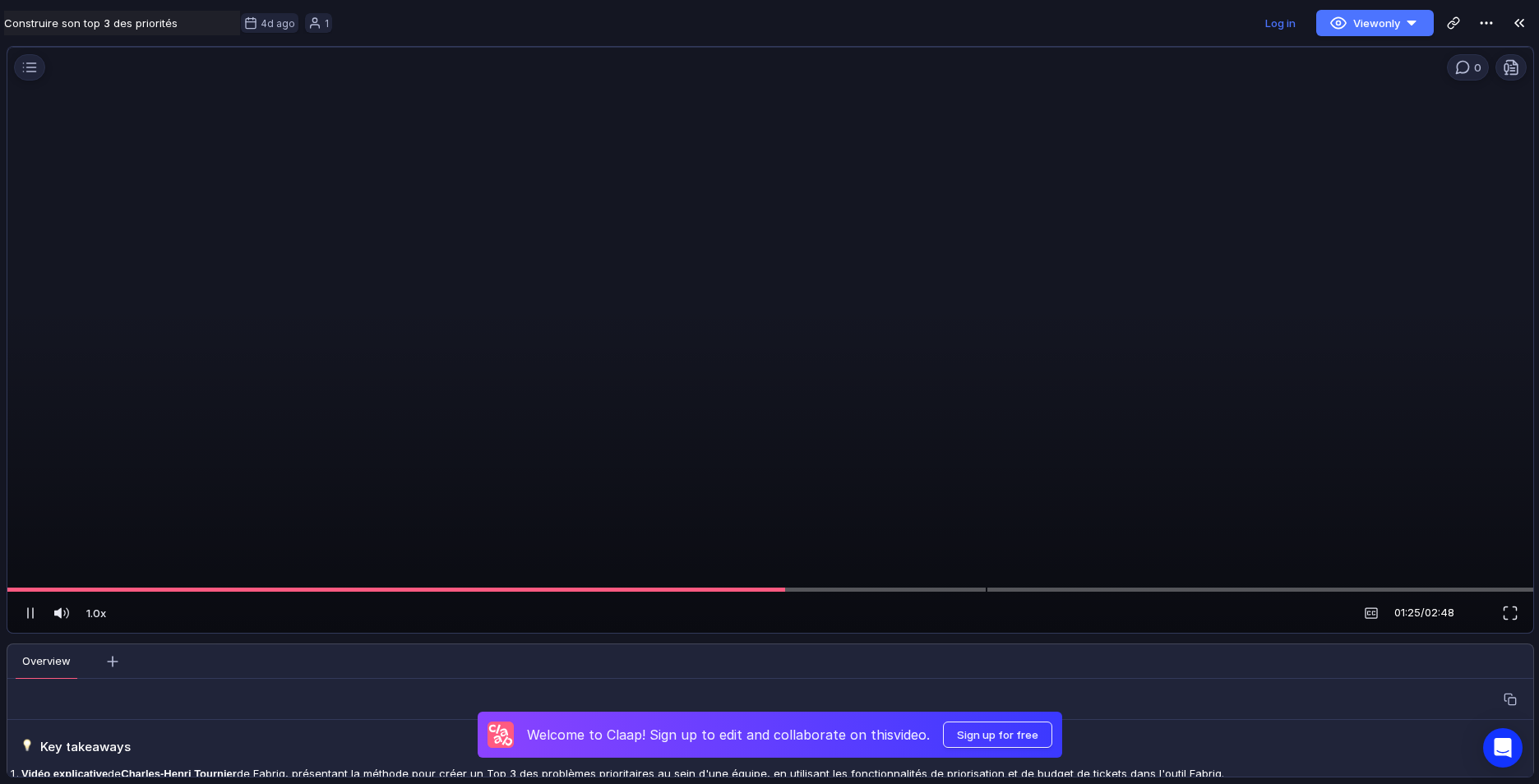 click at bounding box center [767, 346] 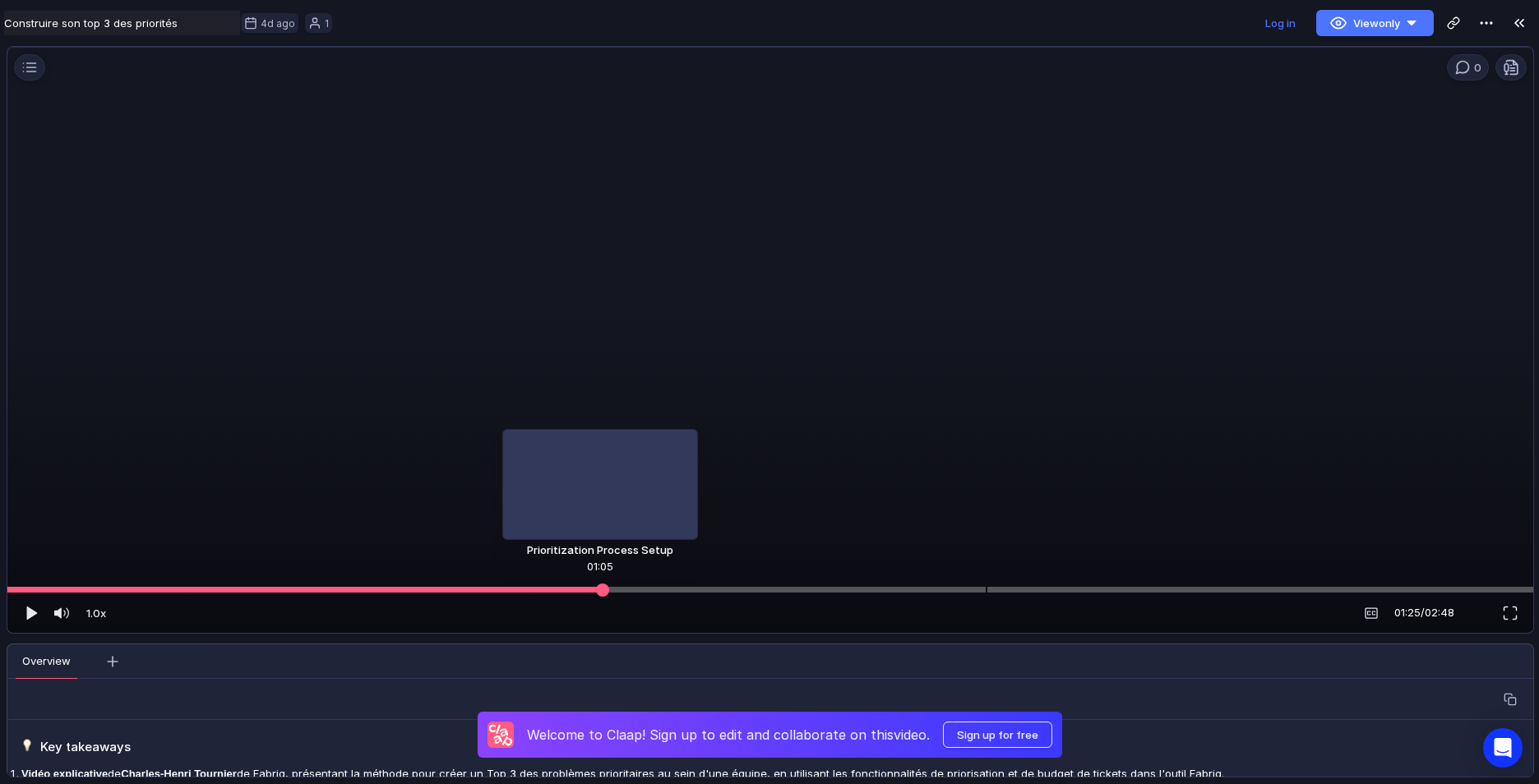 click at bounding box center [770, 589] 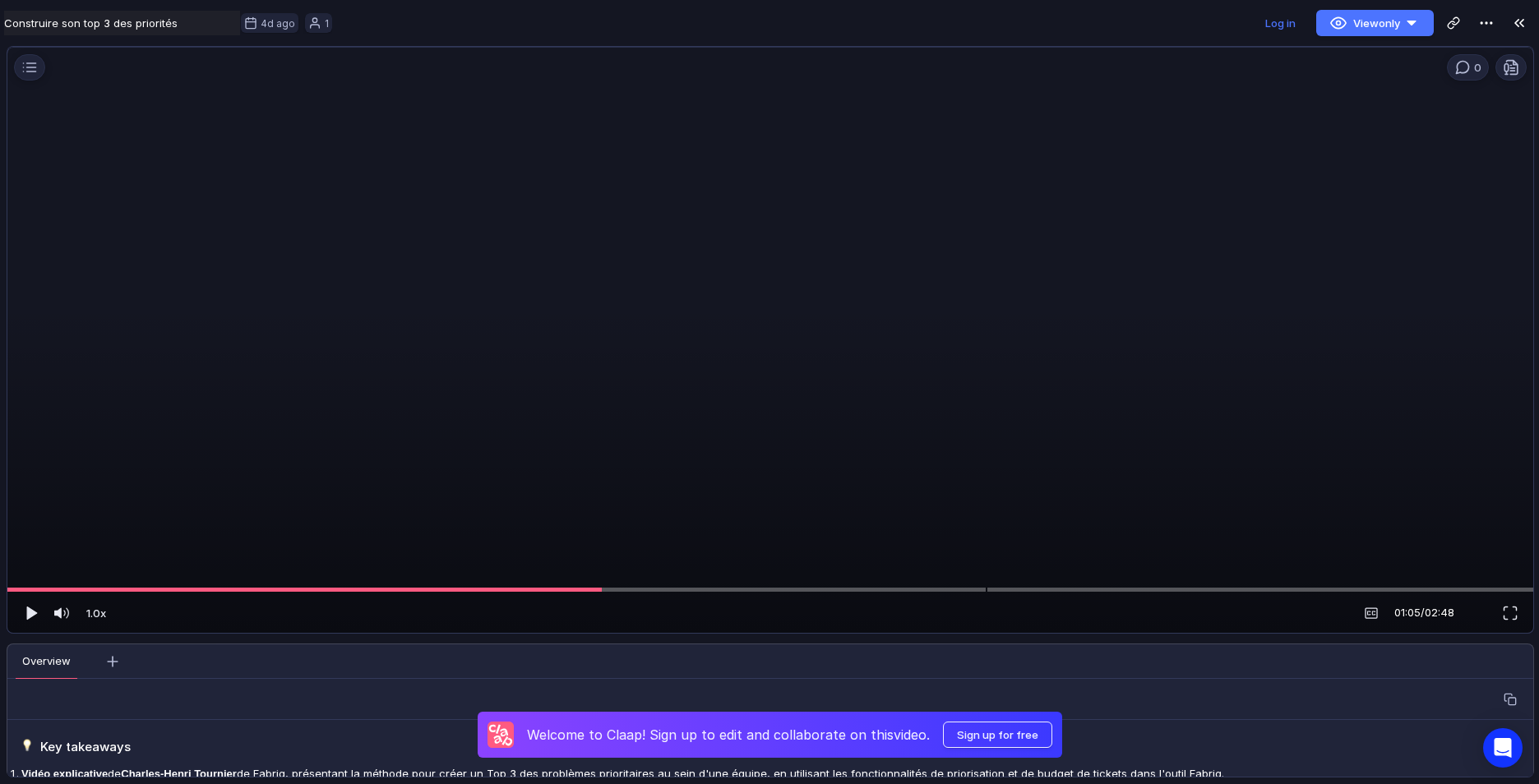 click at bounding box center [767, 346] 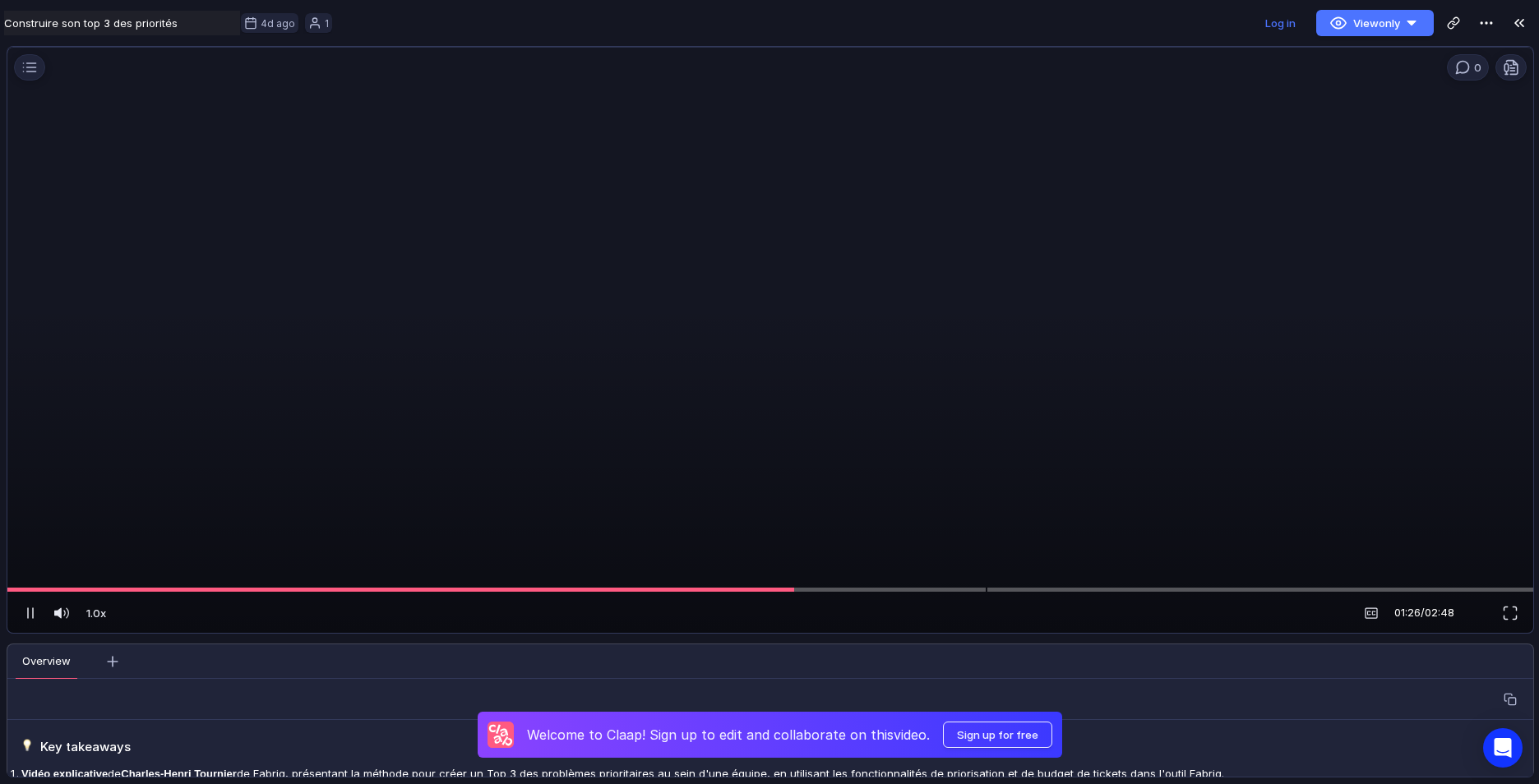 click at bounding box center (767, 346) 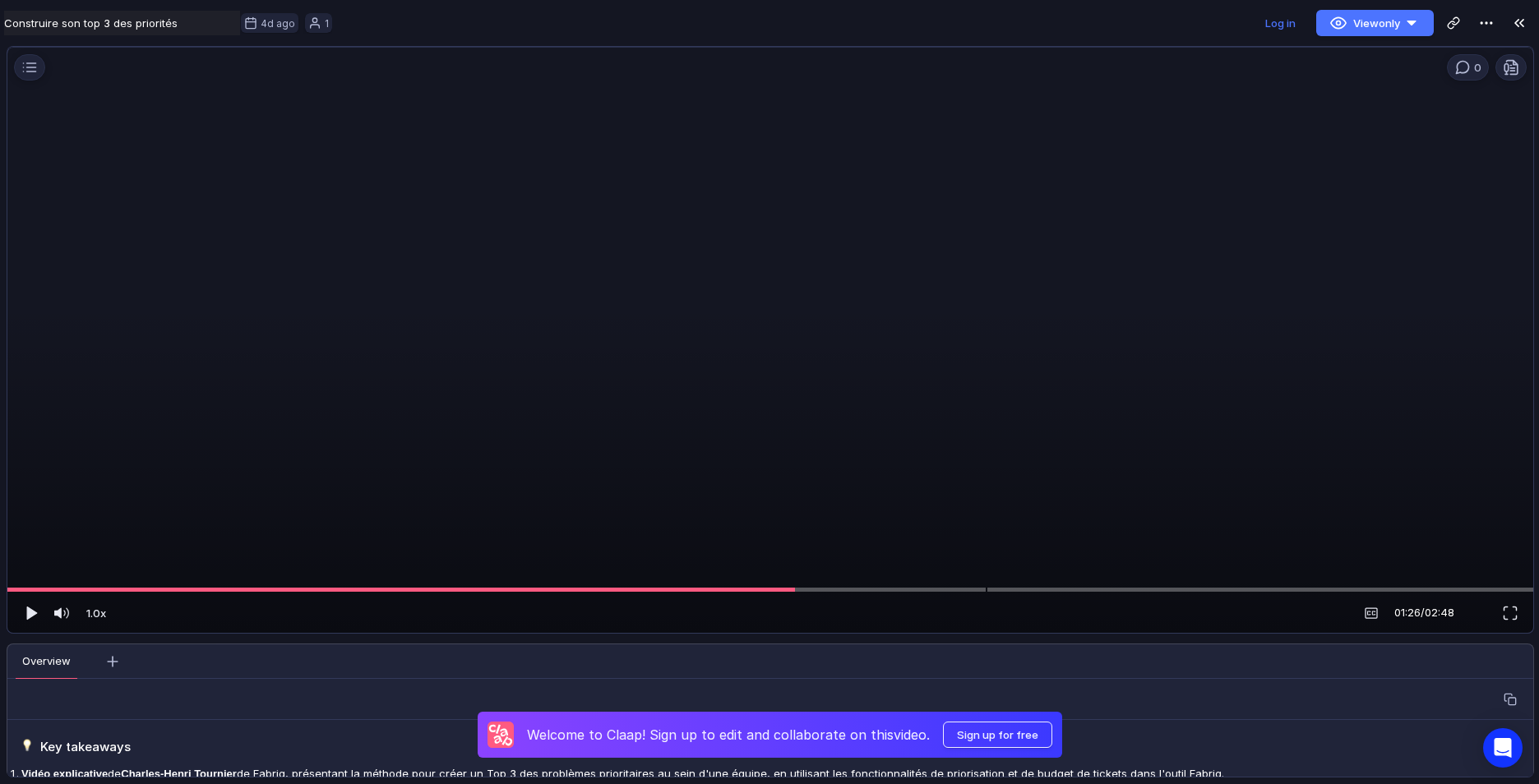 click at bounding box center (767, 346) 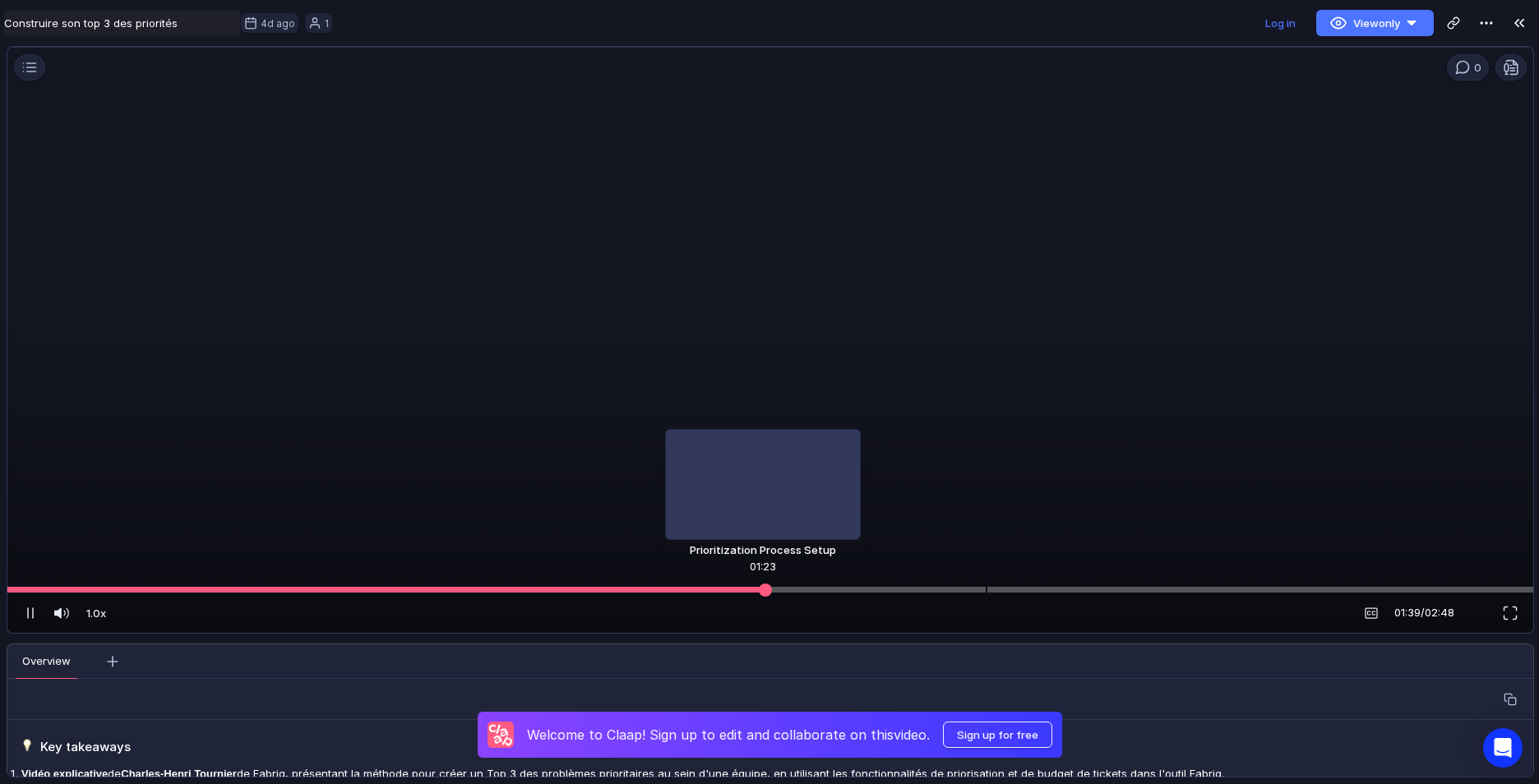 click at bounding box center (770, 589) 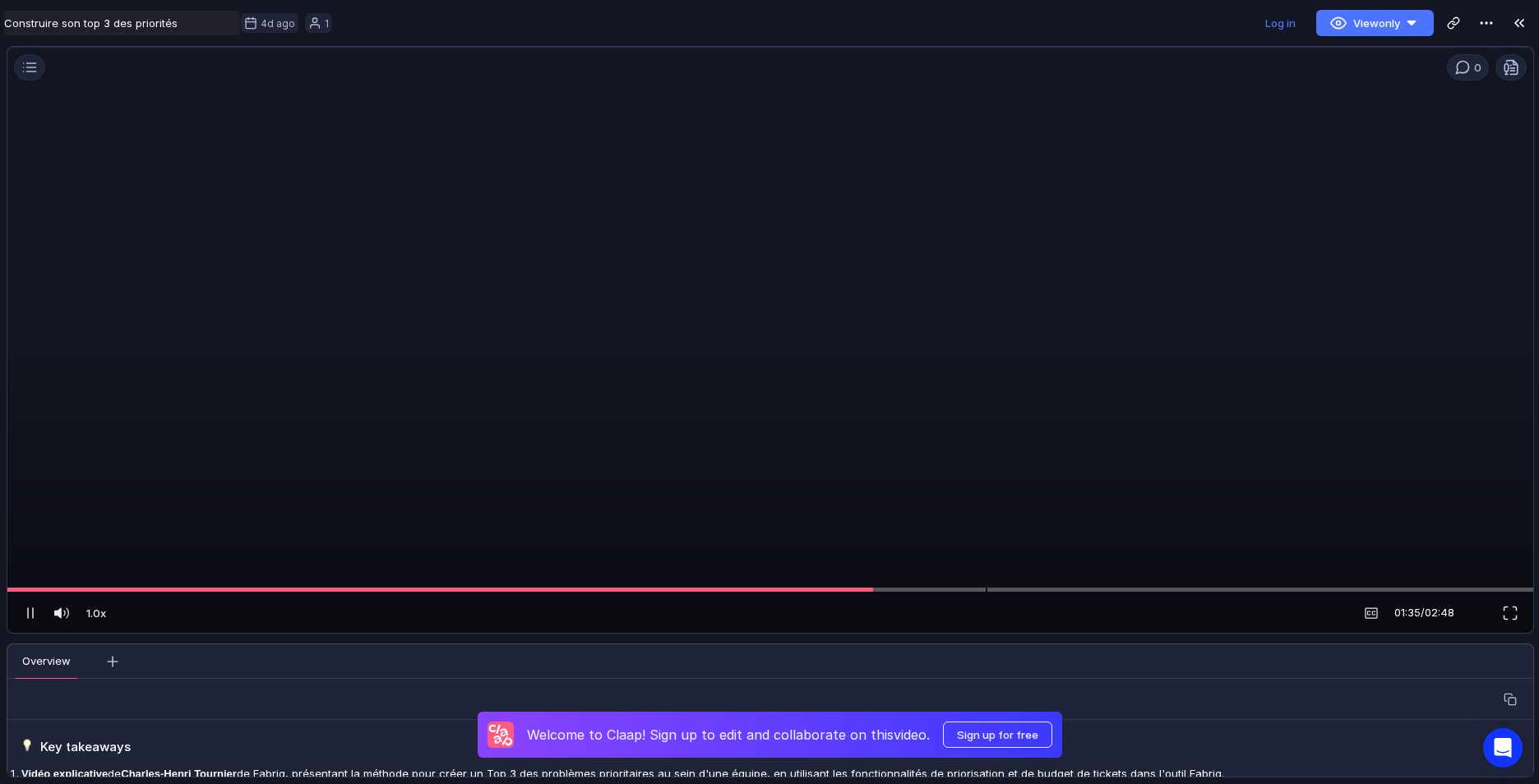 click at bounding box center (767, 346) 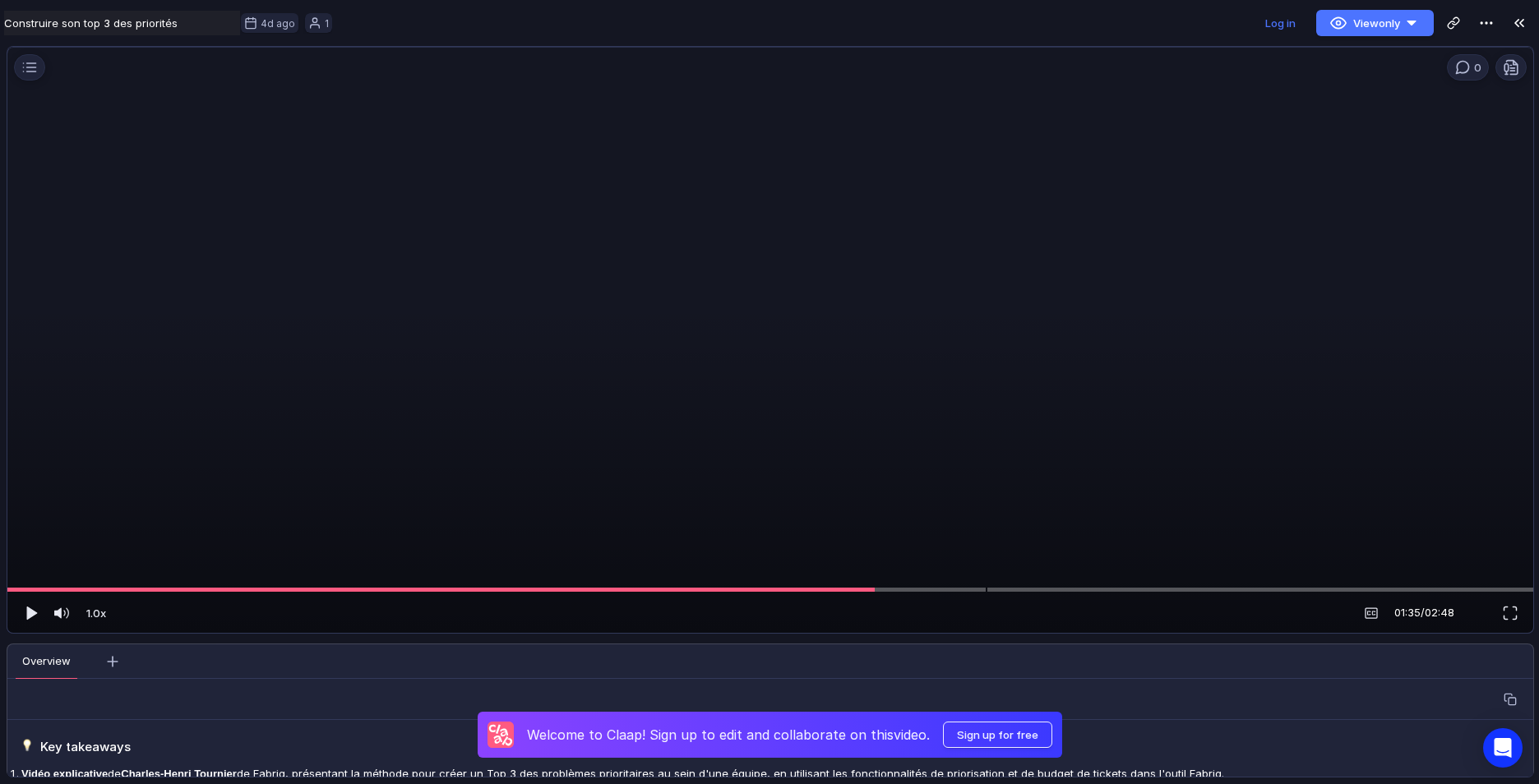 click at bounding box center (767, 346) 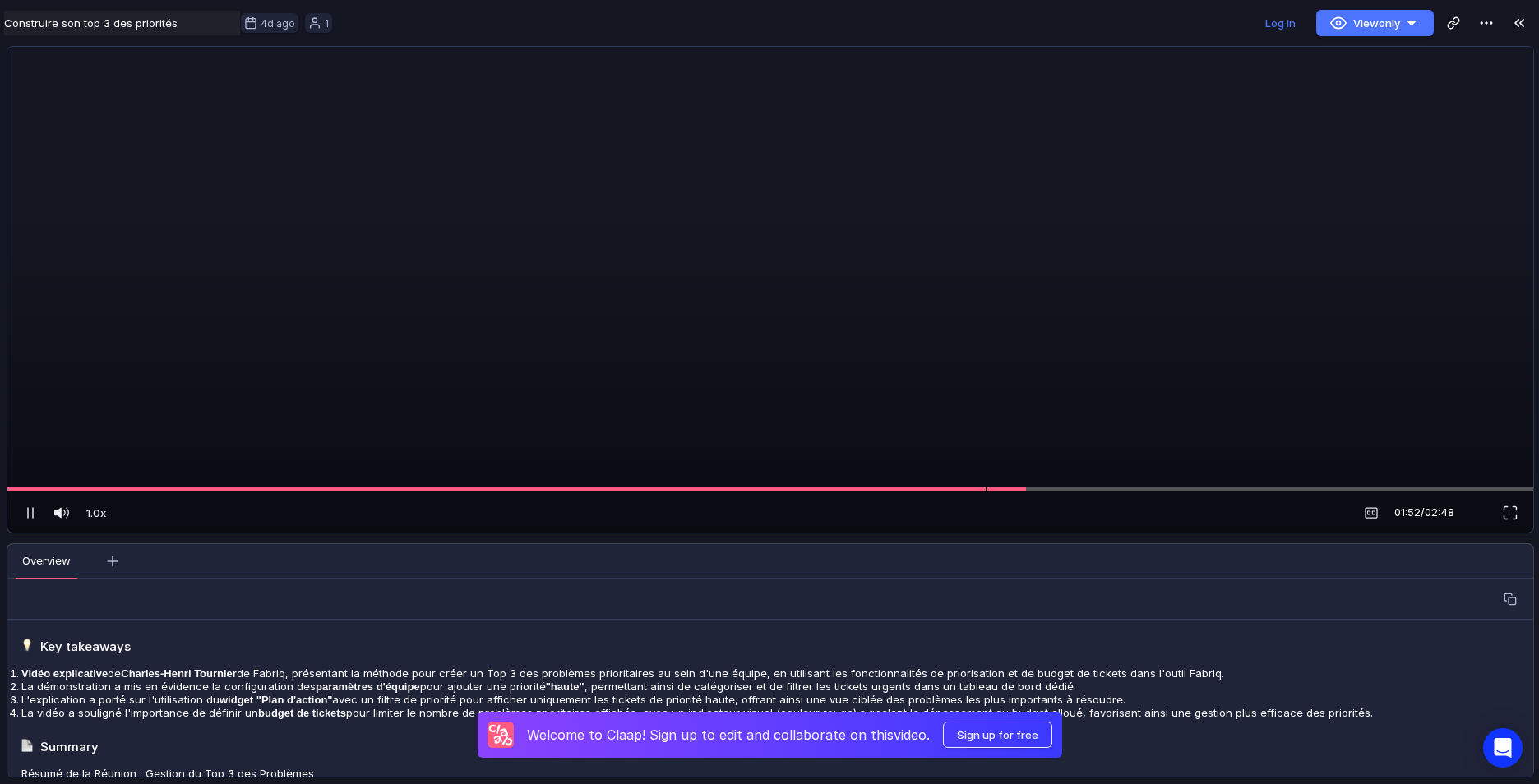 scroll, scrollTop: 82, scrollLeft: 0, axis: vertical 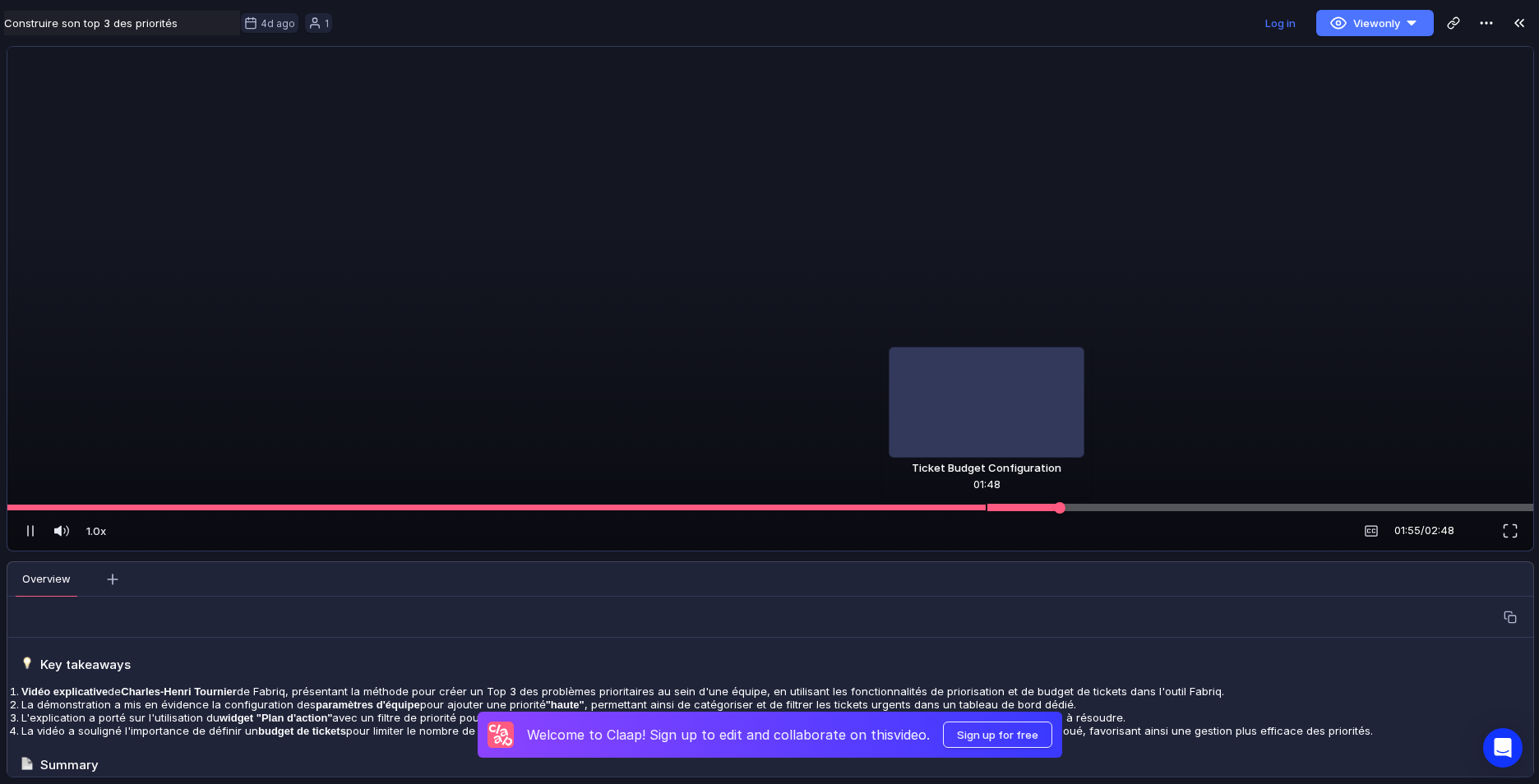click at bounding box center (770, 507) 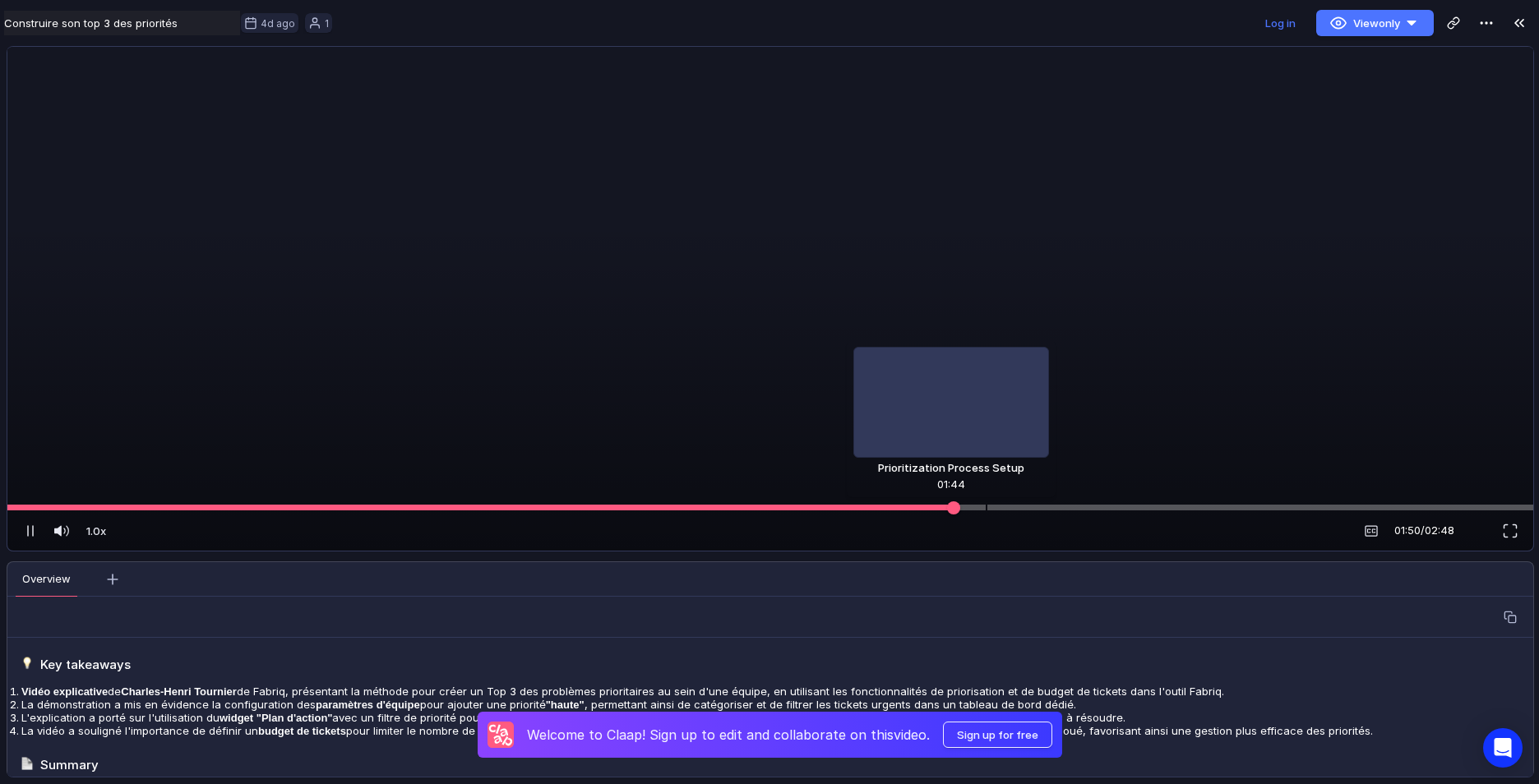click at bounding box center (770, 507) 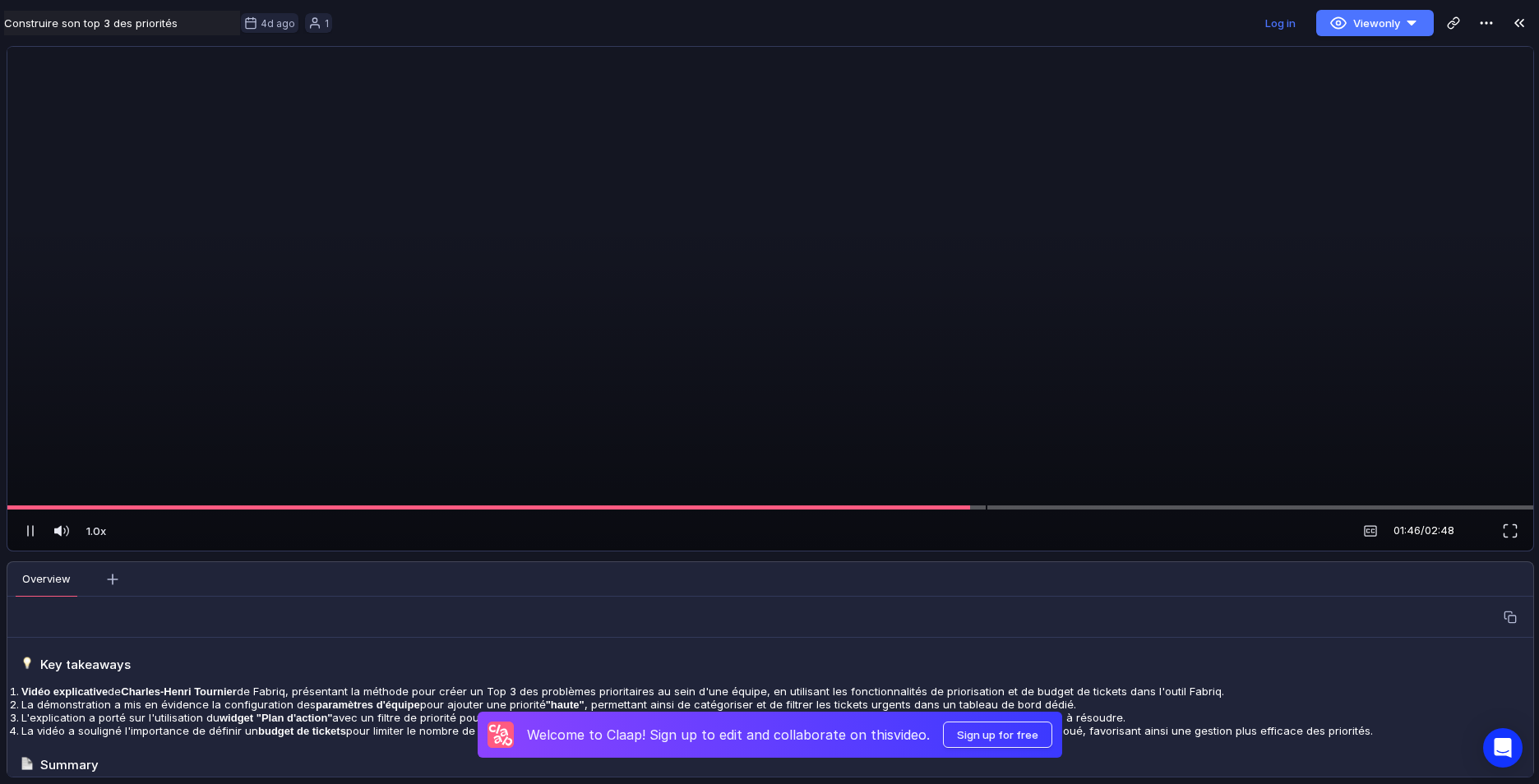 click at bounding box center [767, 264] 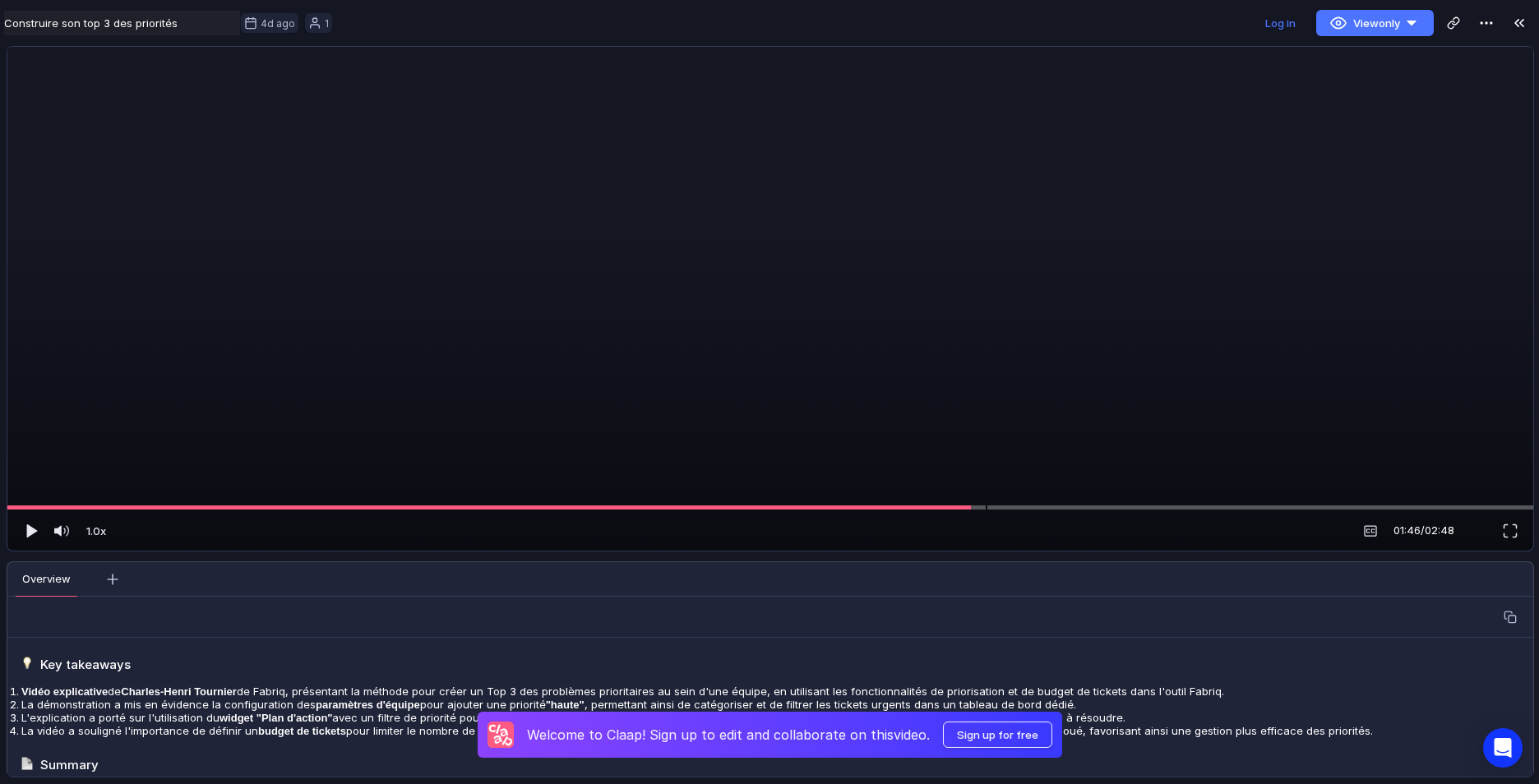 click at bounding box center [767, 264] 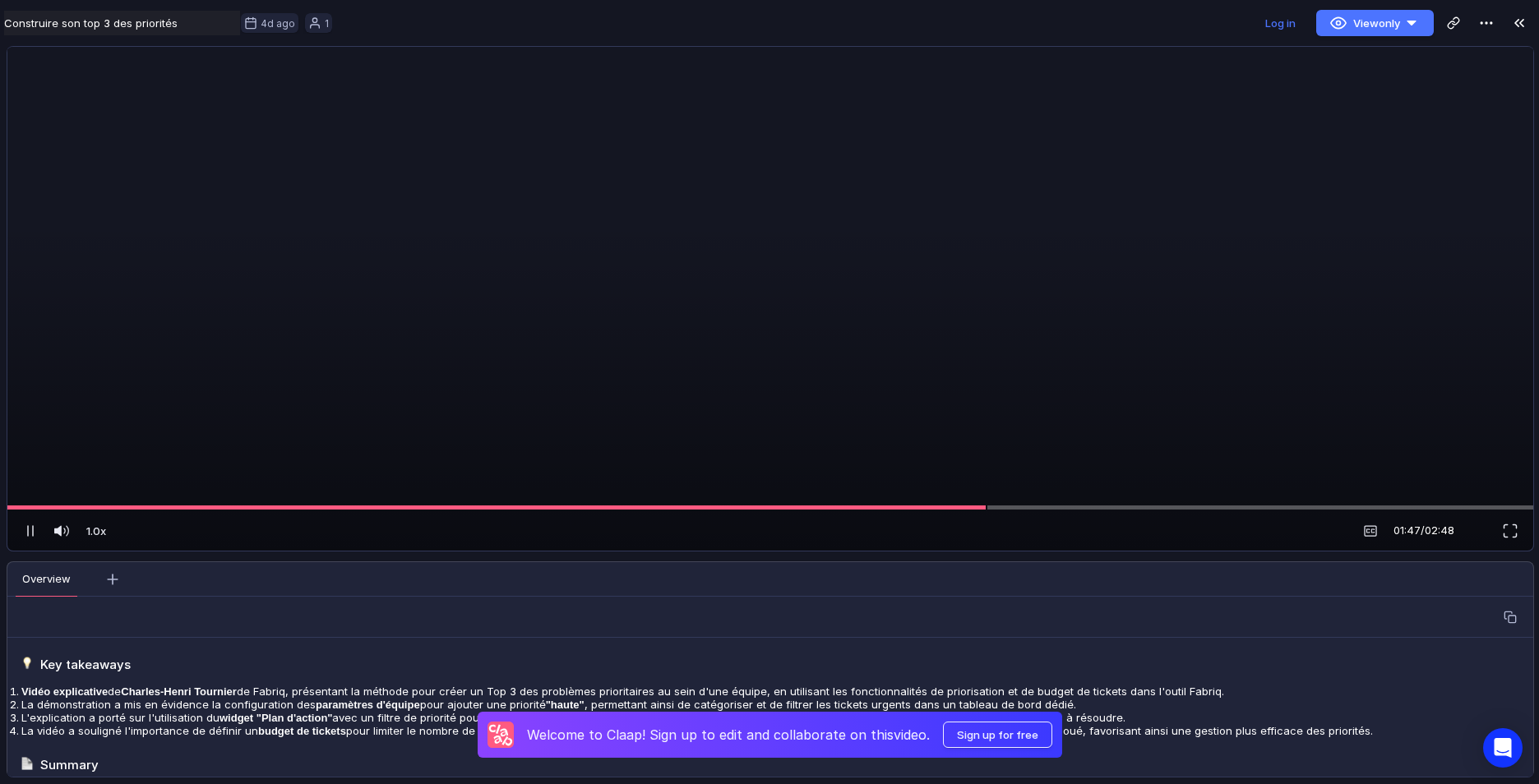 click at bounding box center [767, 264] 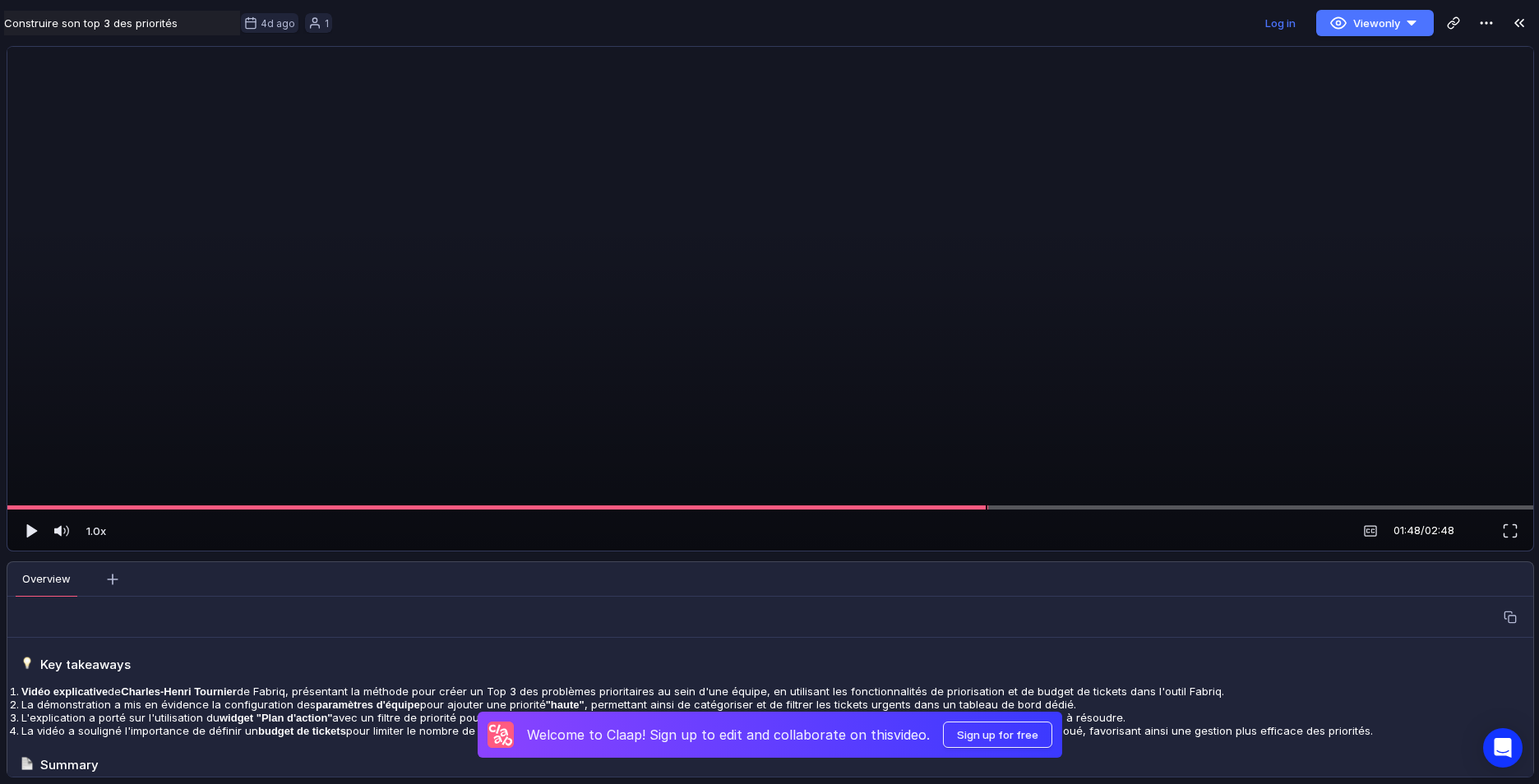 click at bounding box center (767, 264) 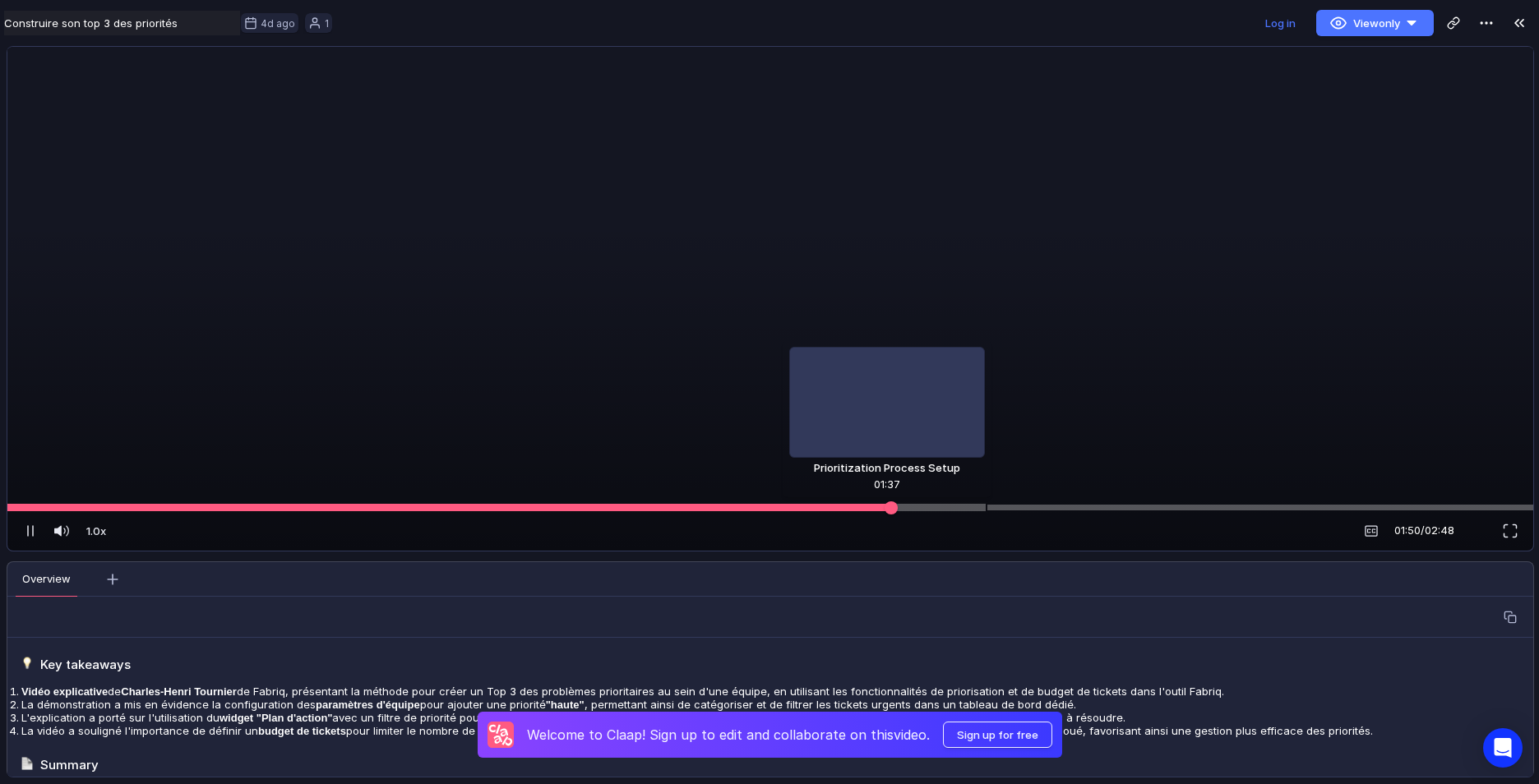 click at bounding box center [497, 508] 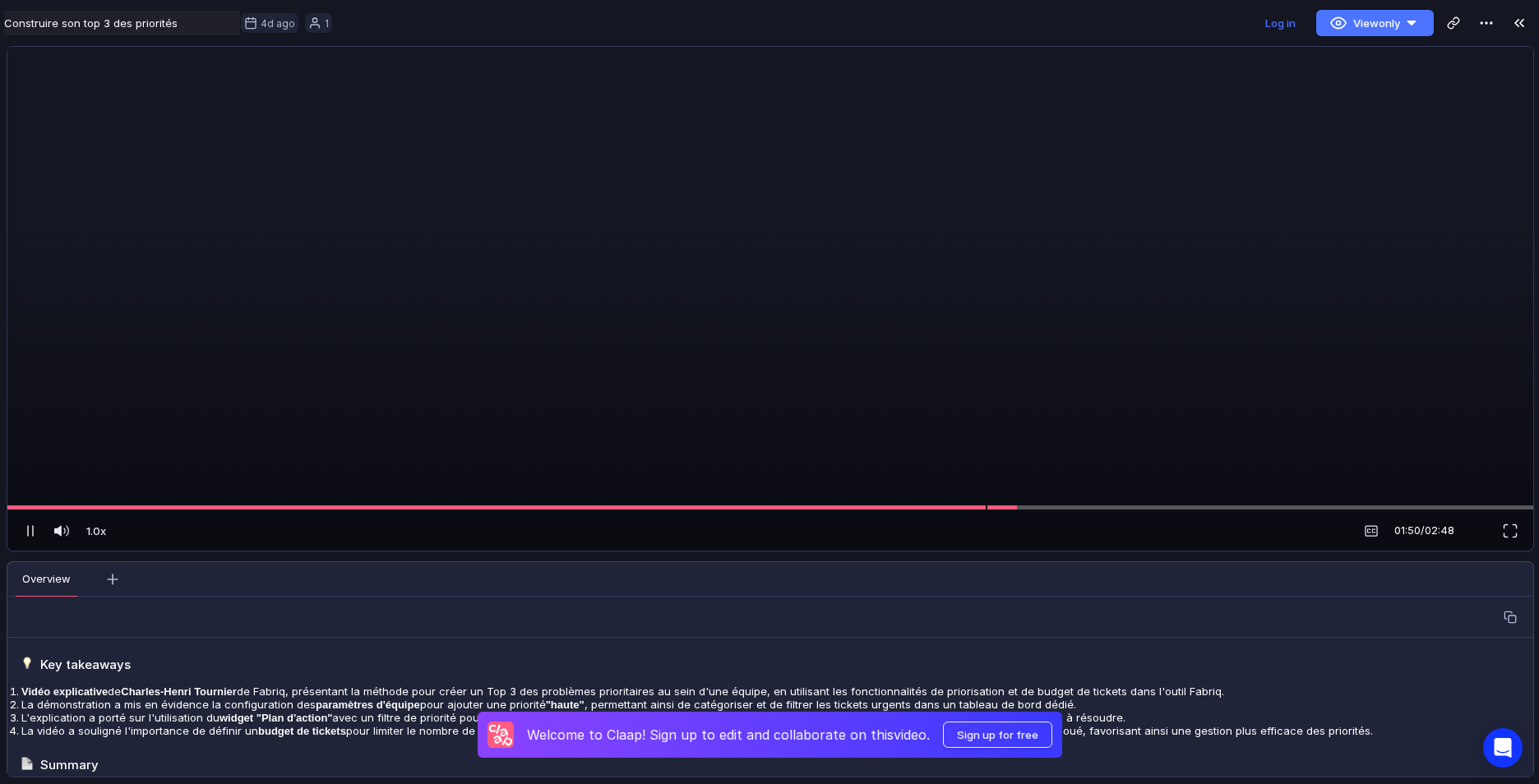 click at bounding box center [767, 264] 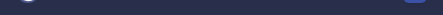 scroll, scrollTop: 0, scrollLeft: 0, axis: both 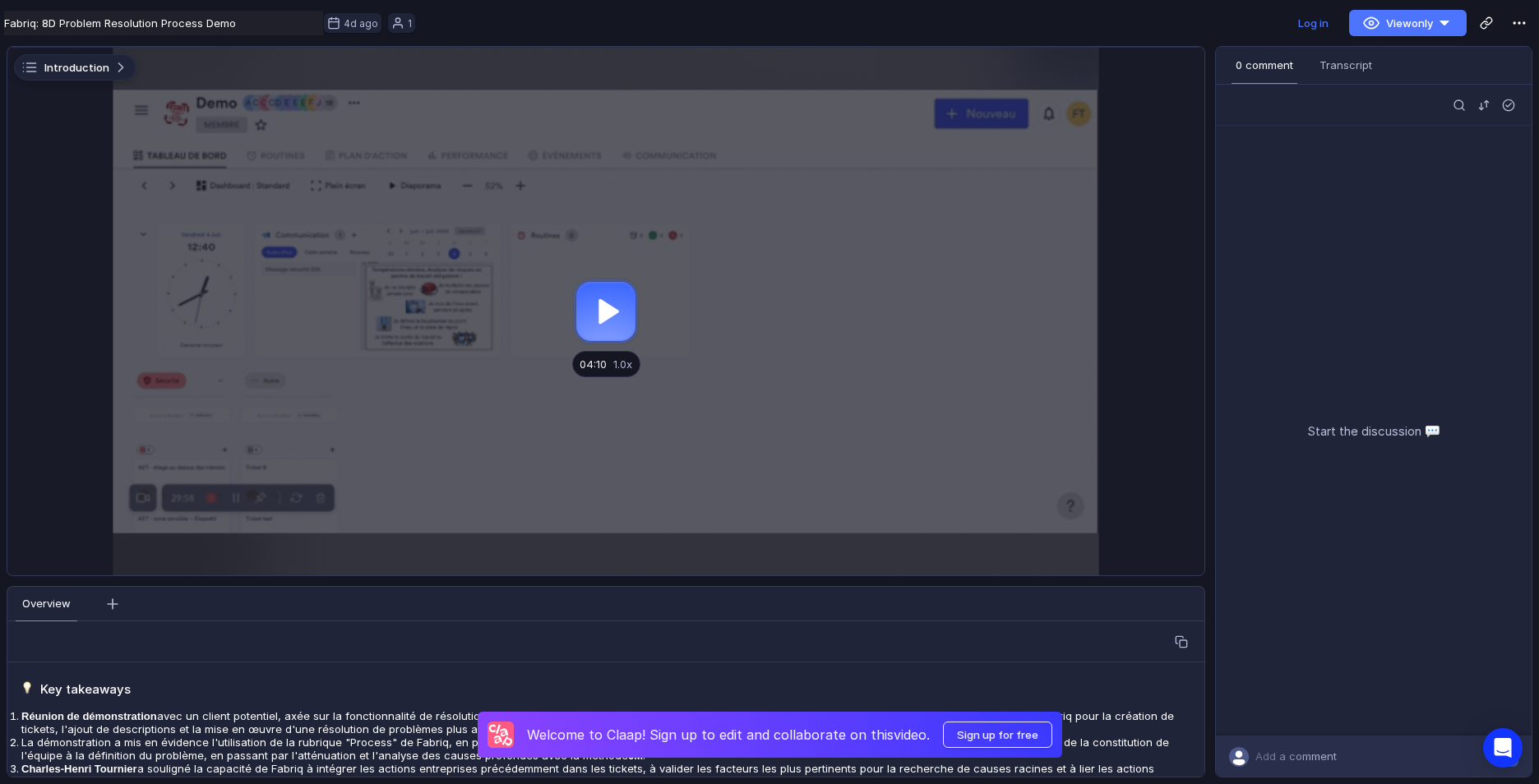 click at bounding box center [606, 311] 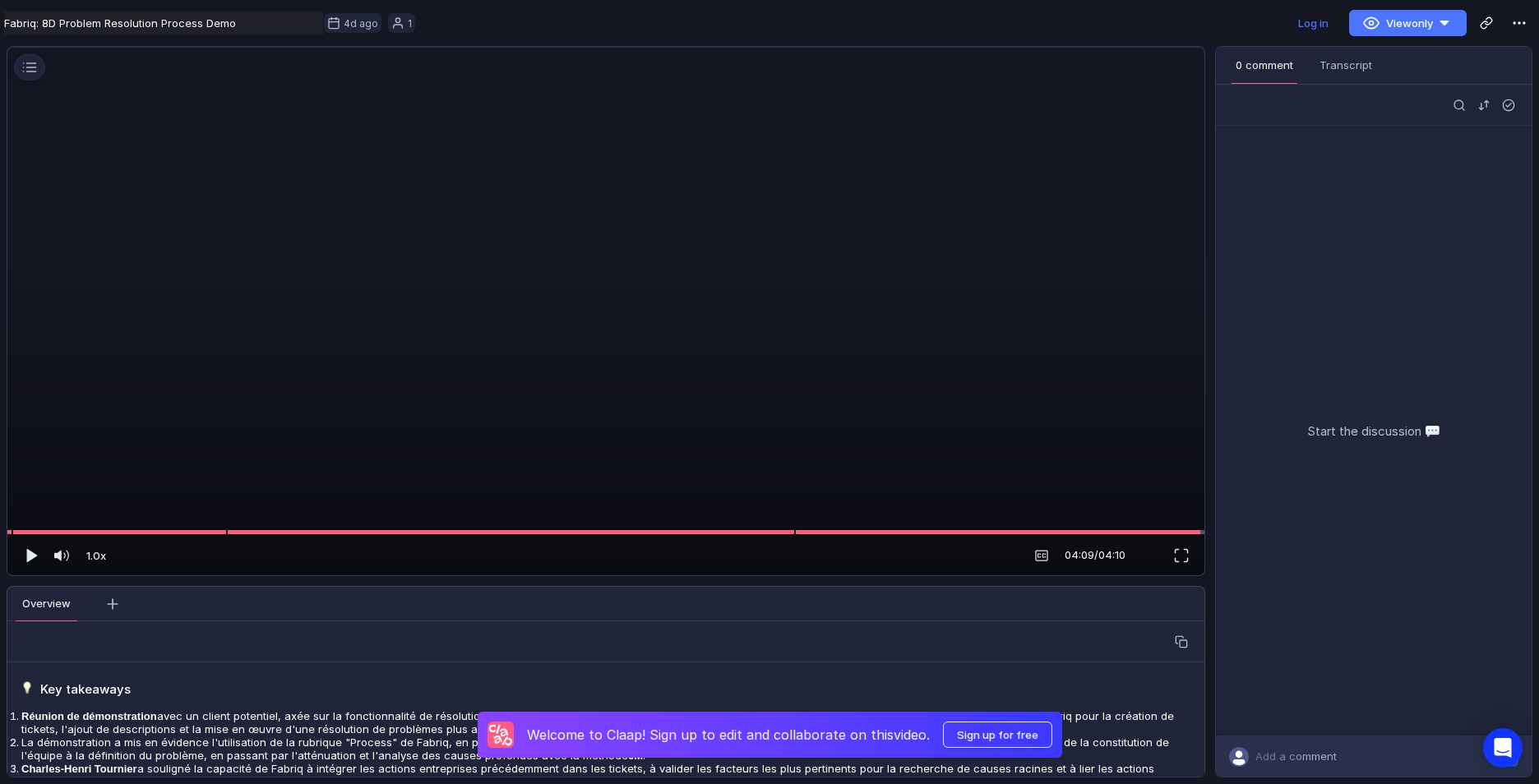 scroll, scrollTop: 0, scrollLeft: 0, axis: both 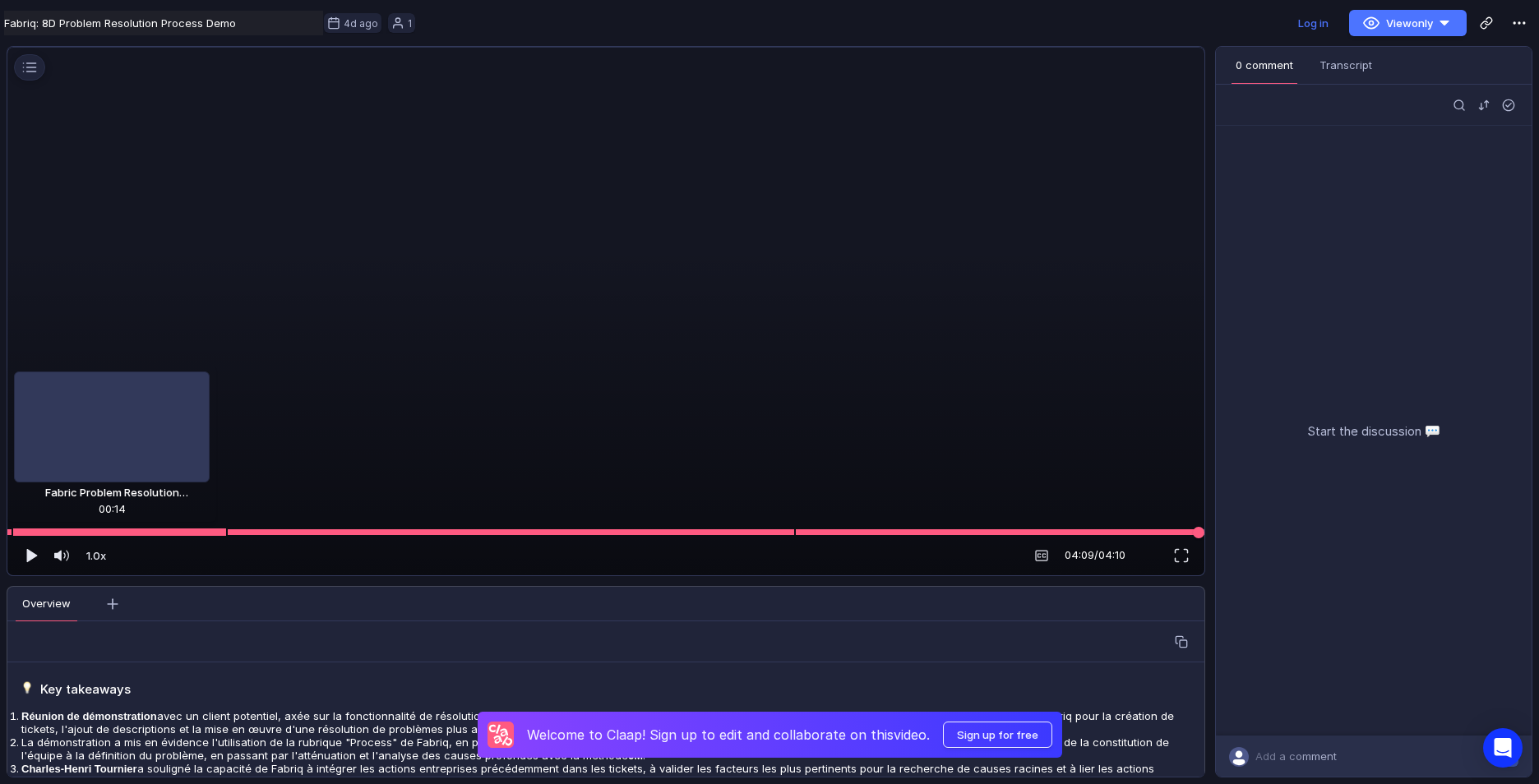 click at bounding box center [119, 533] 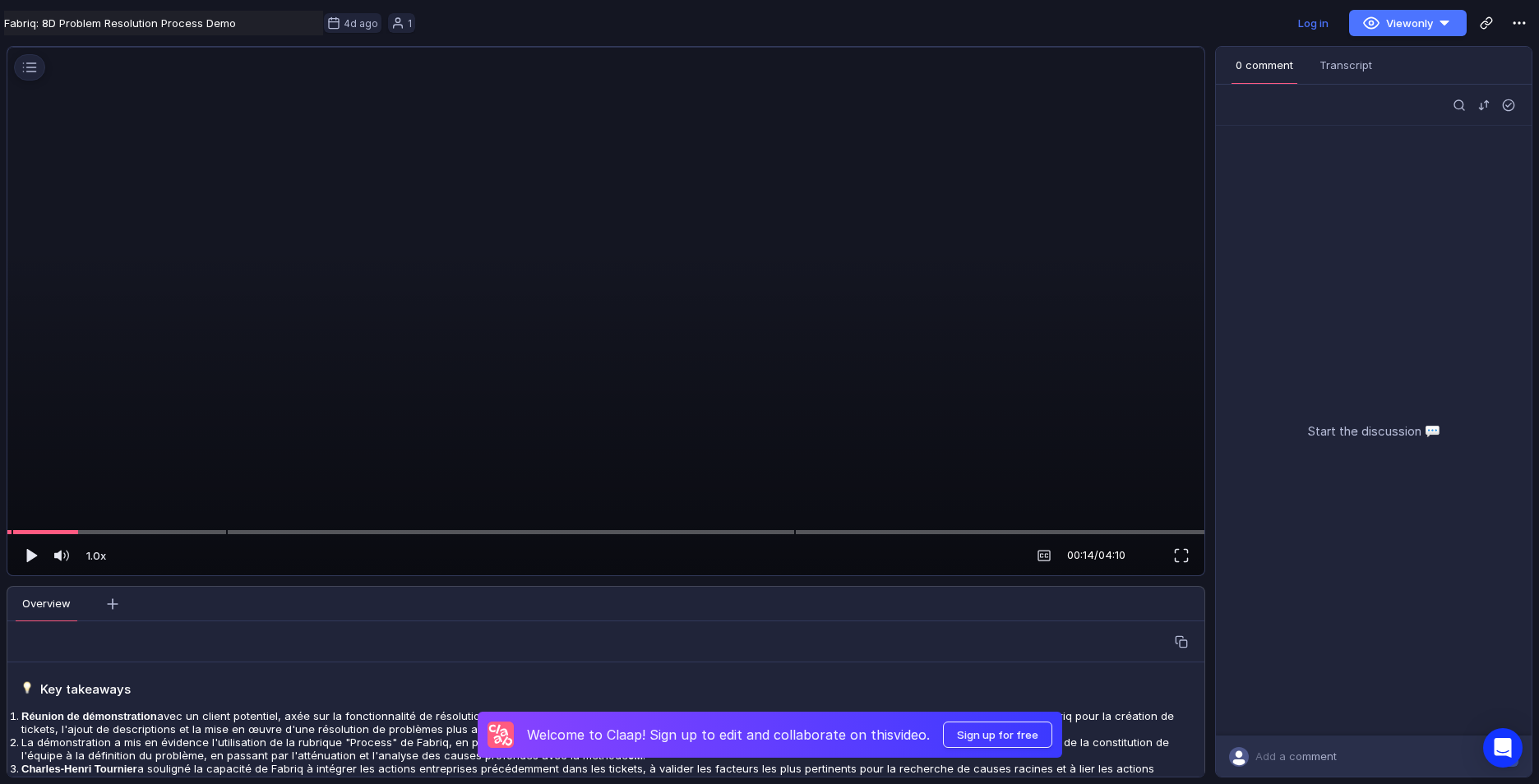 click at bounding box center (603, 316) 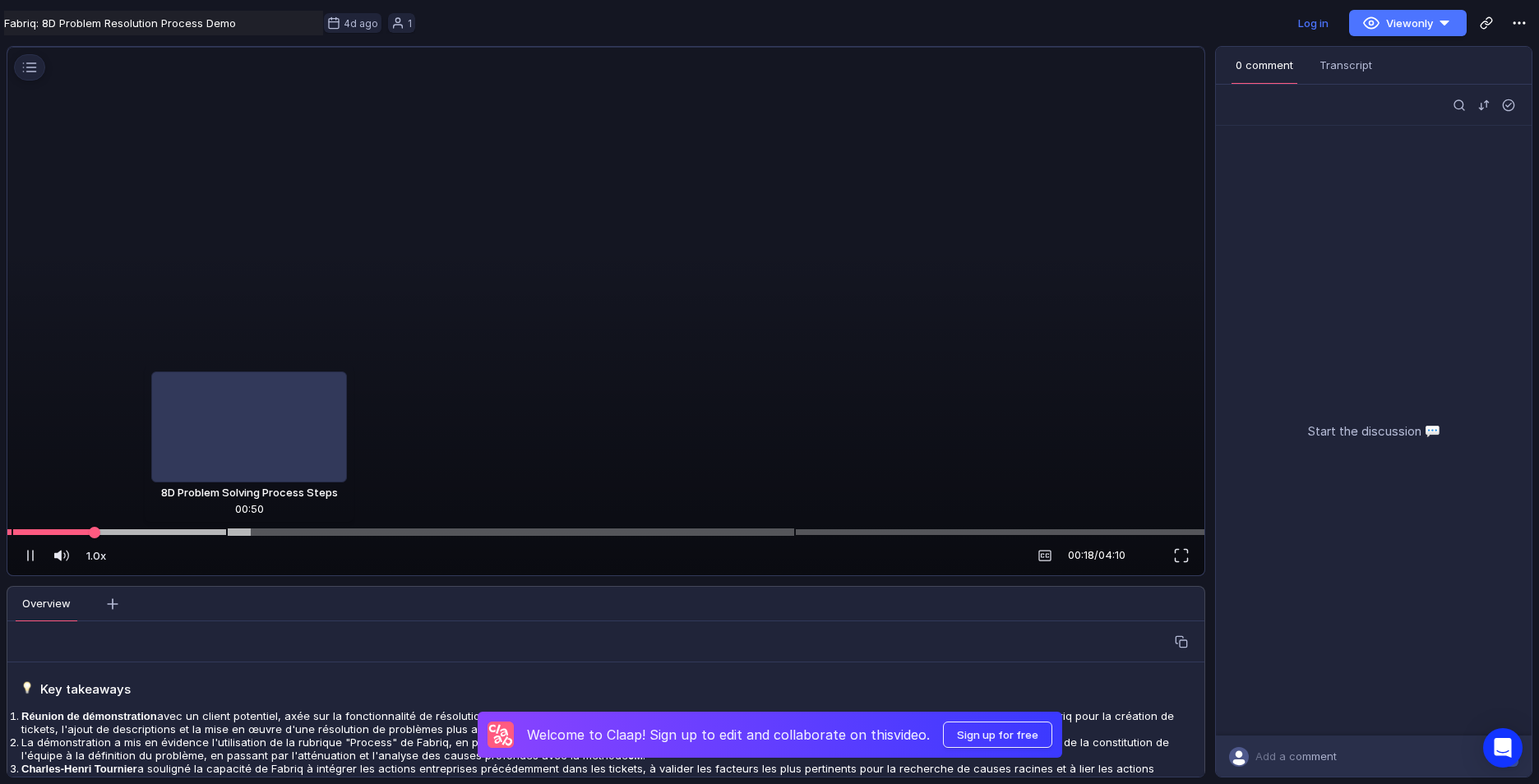 click at bounding box center (606, 532) 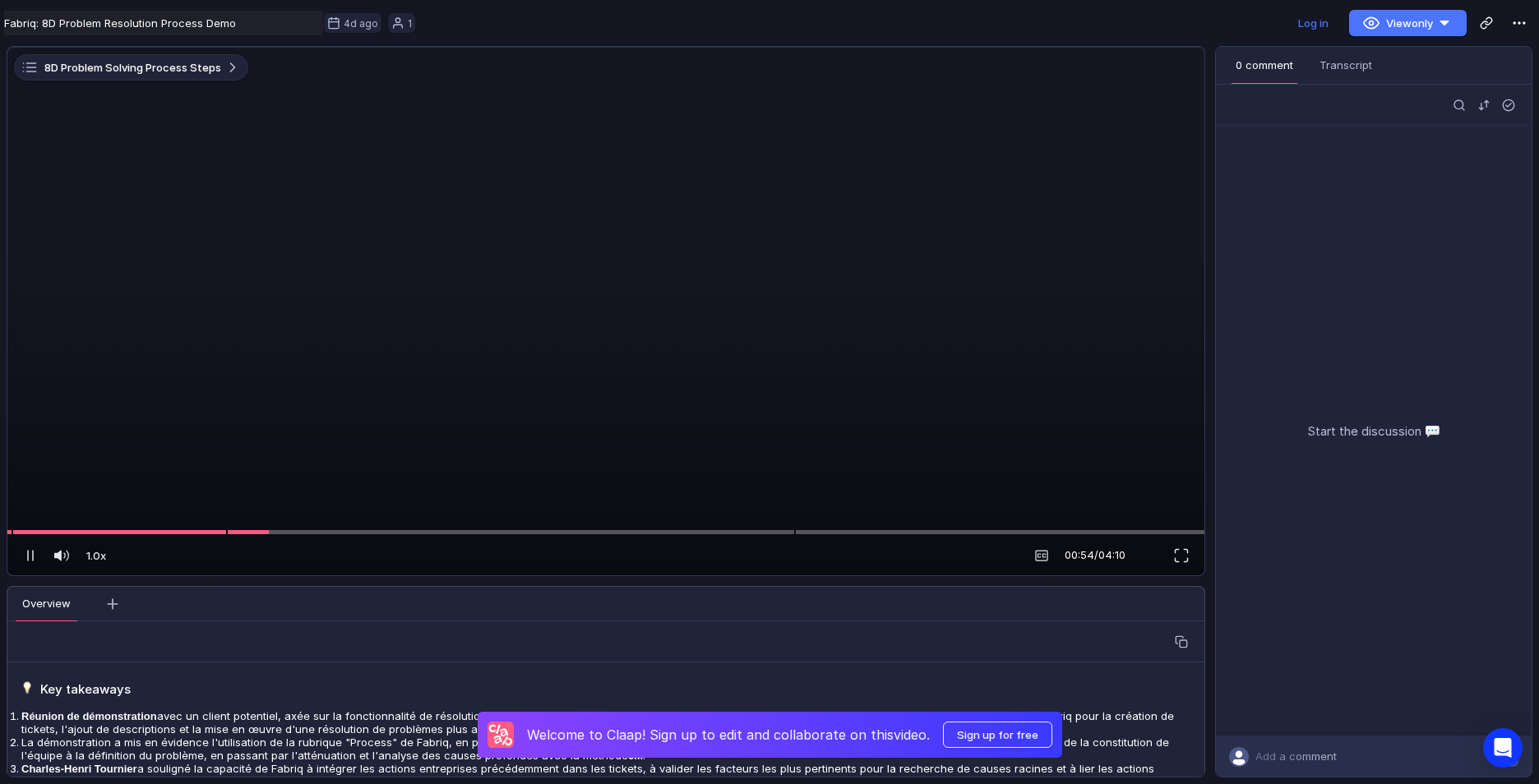 click at bounding box center [603, 316] 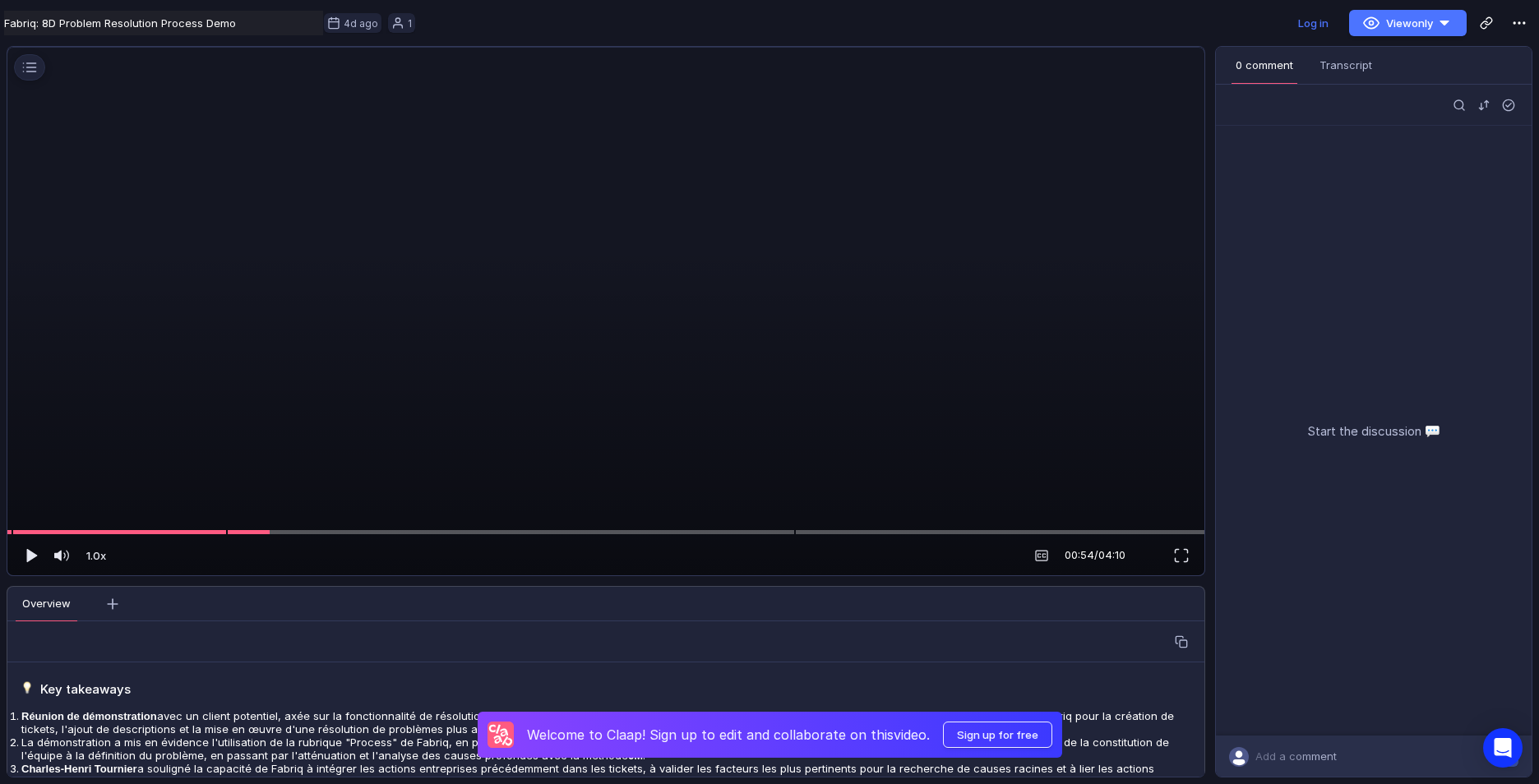 click at bounding box center (603, 316) 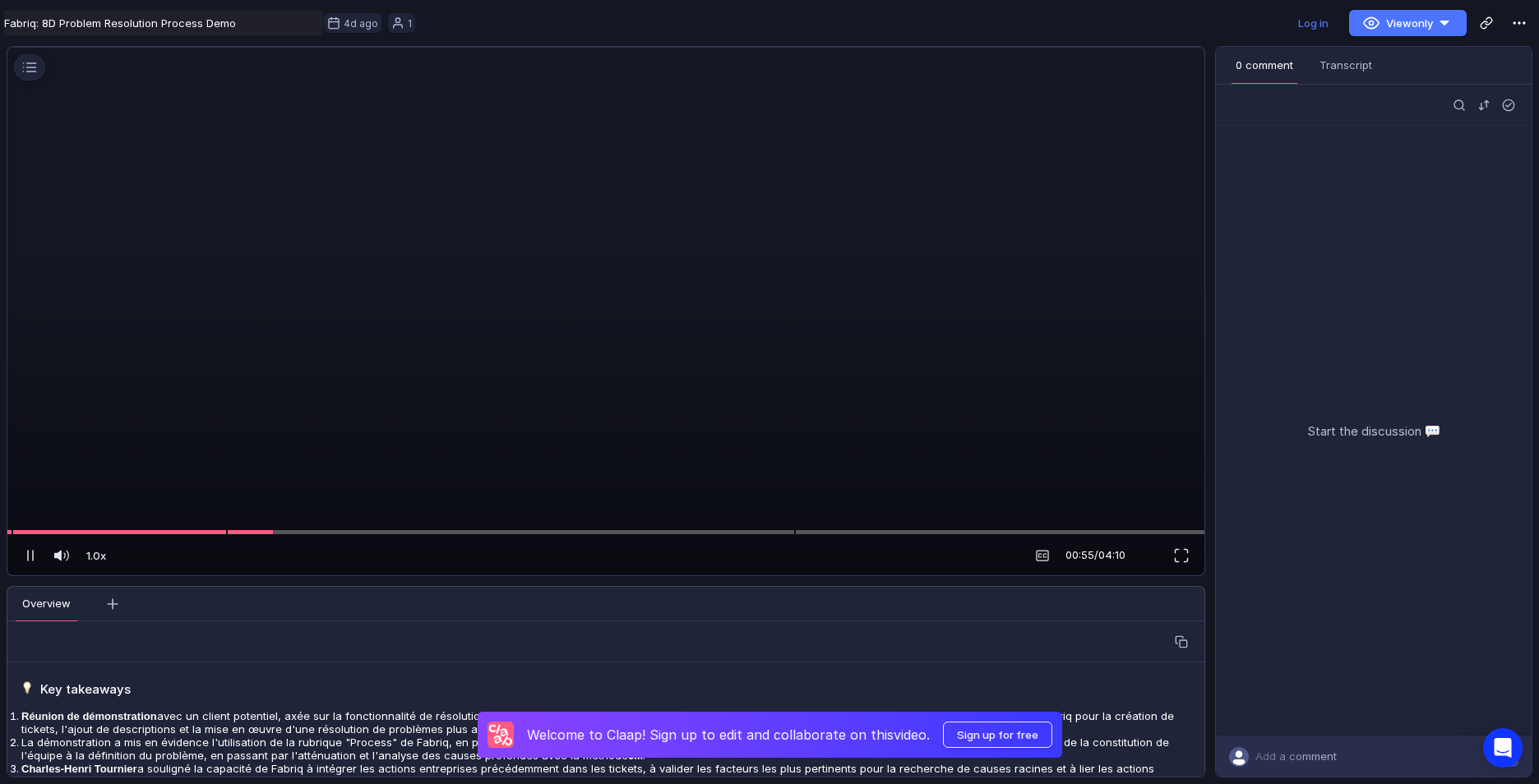 click at bounding box center [603, 316] 